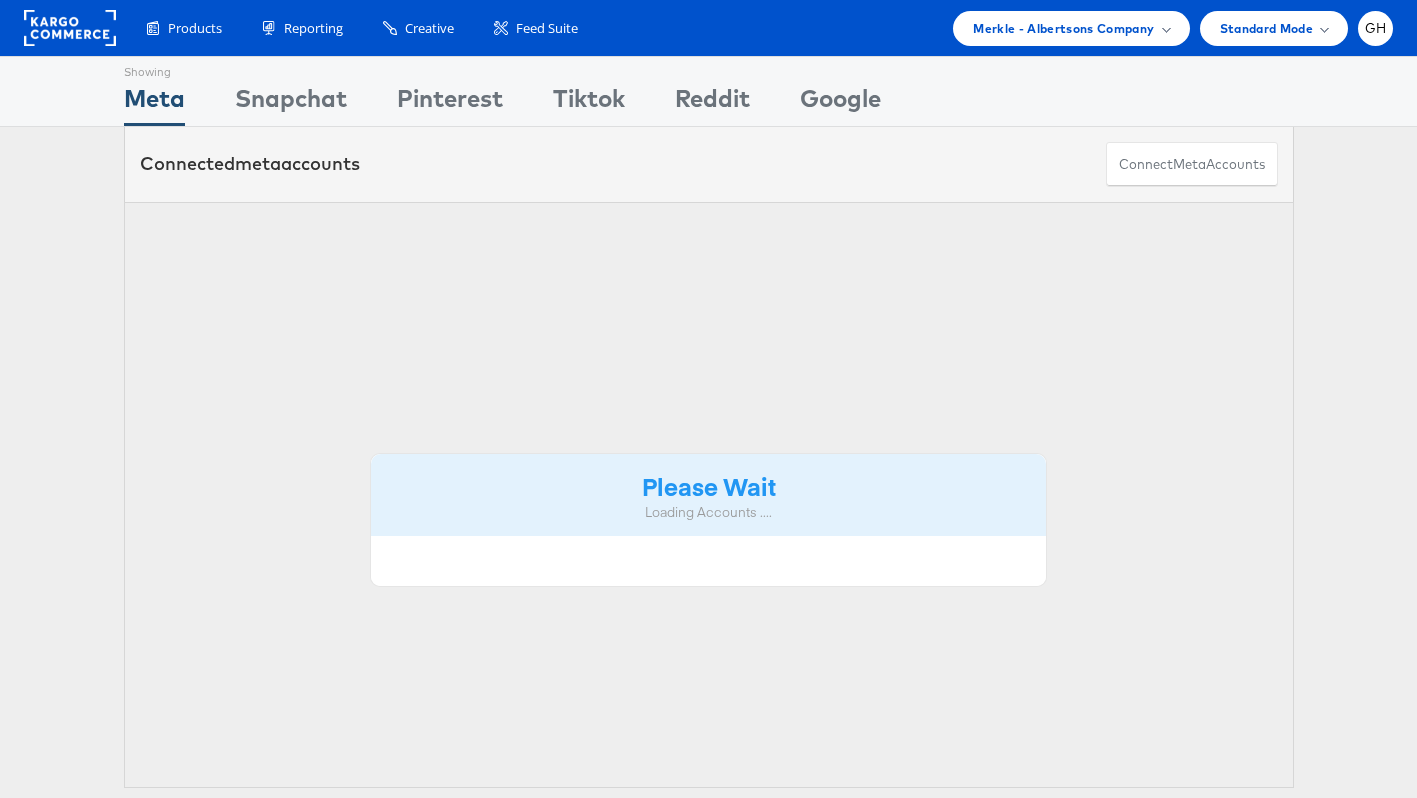 scroll, scrollTop: 0, scrollLeft: 0, axis: both 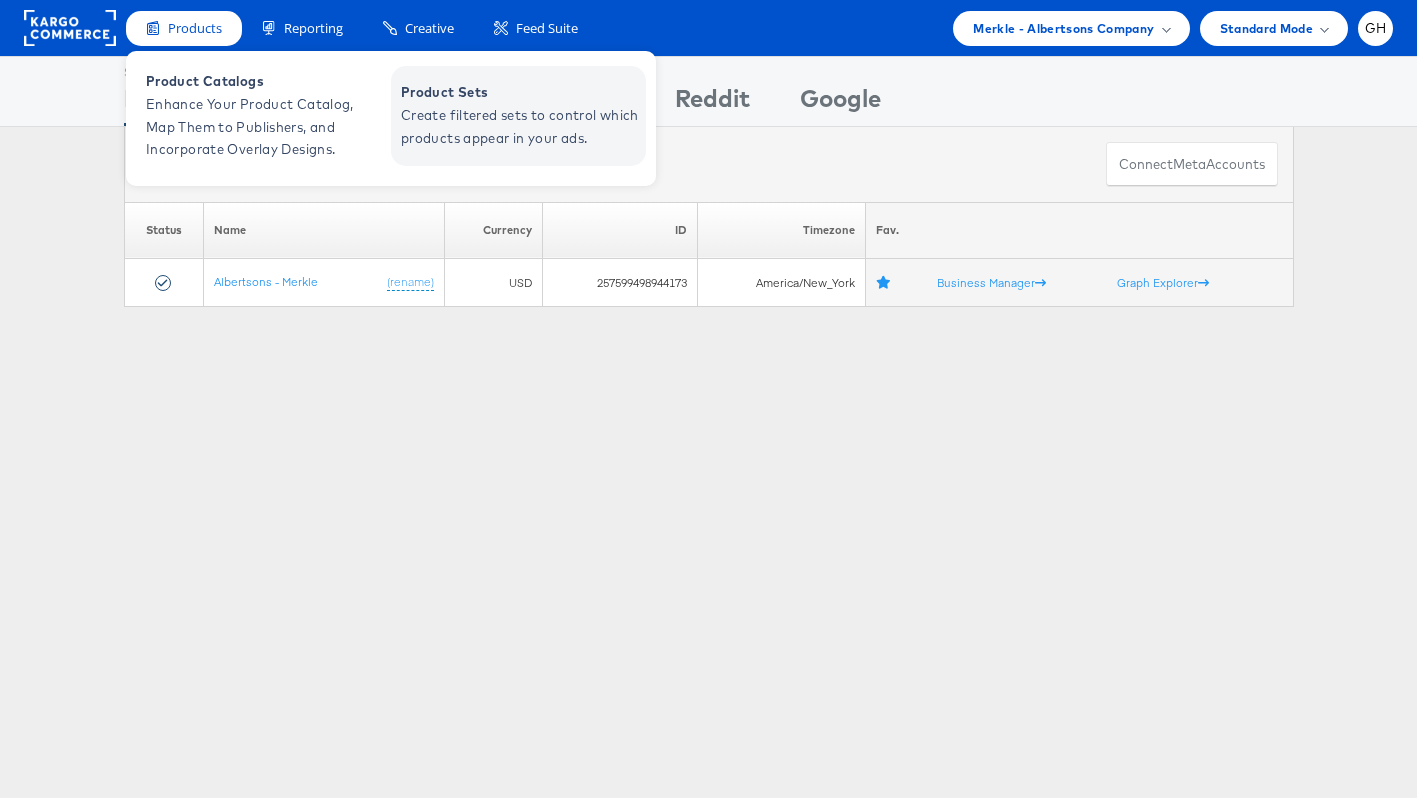 click on "Create filtered sets to control which products appear in your ads." at bounding box center [521, 127] 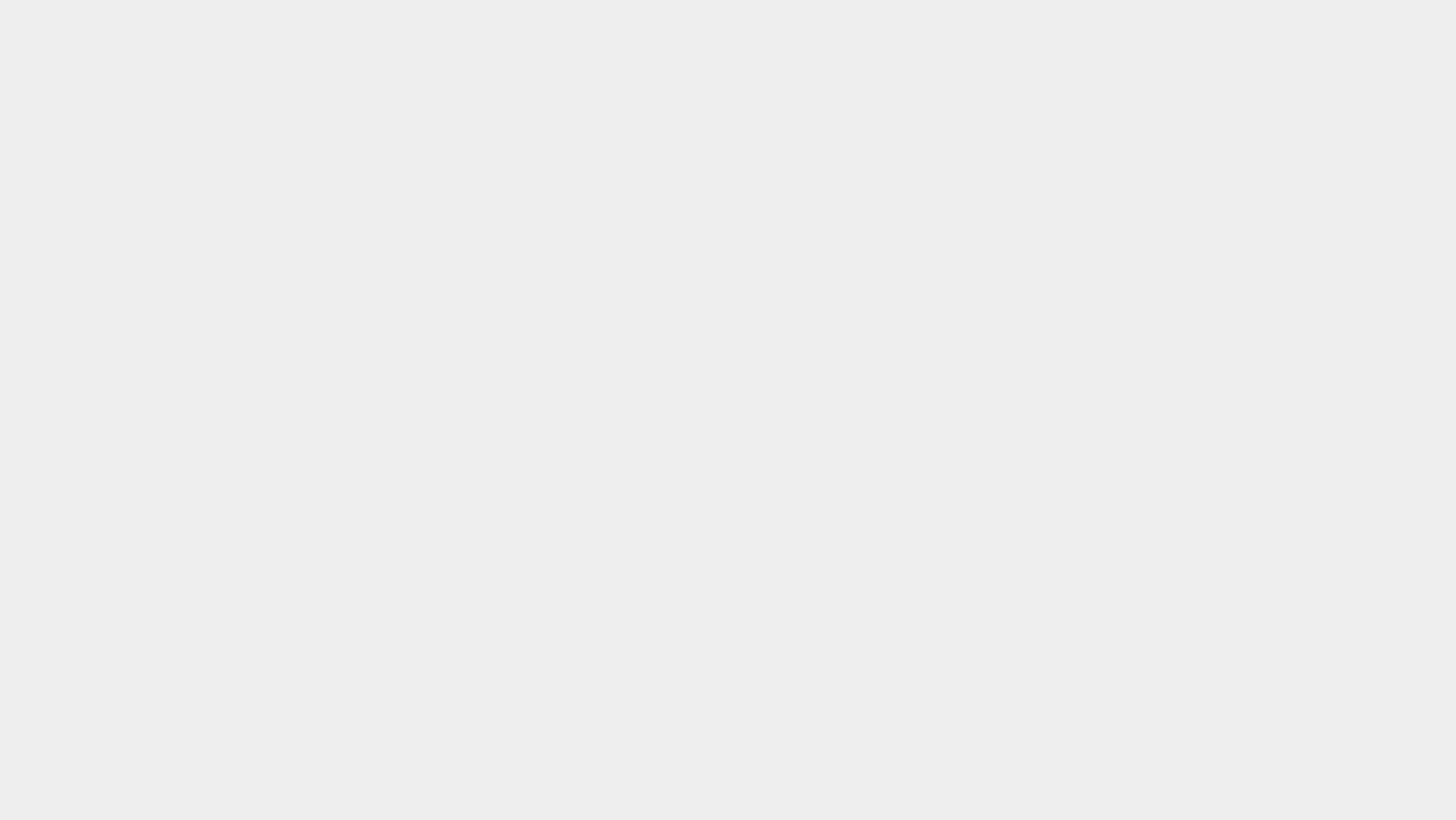 scroll, scrollTop: 0, scrollLeft: 0, axis: both 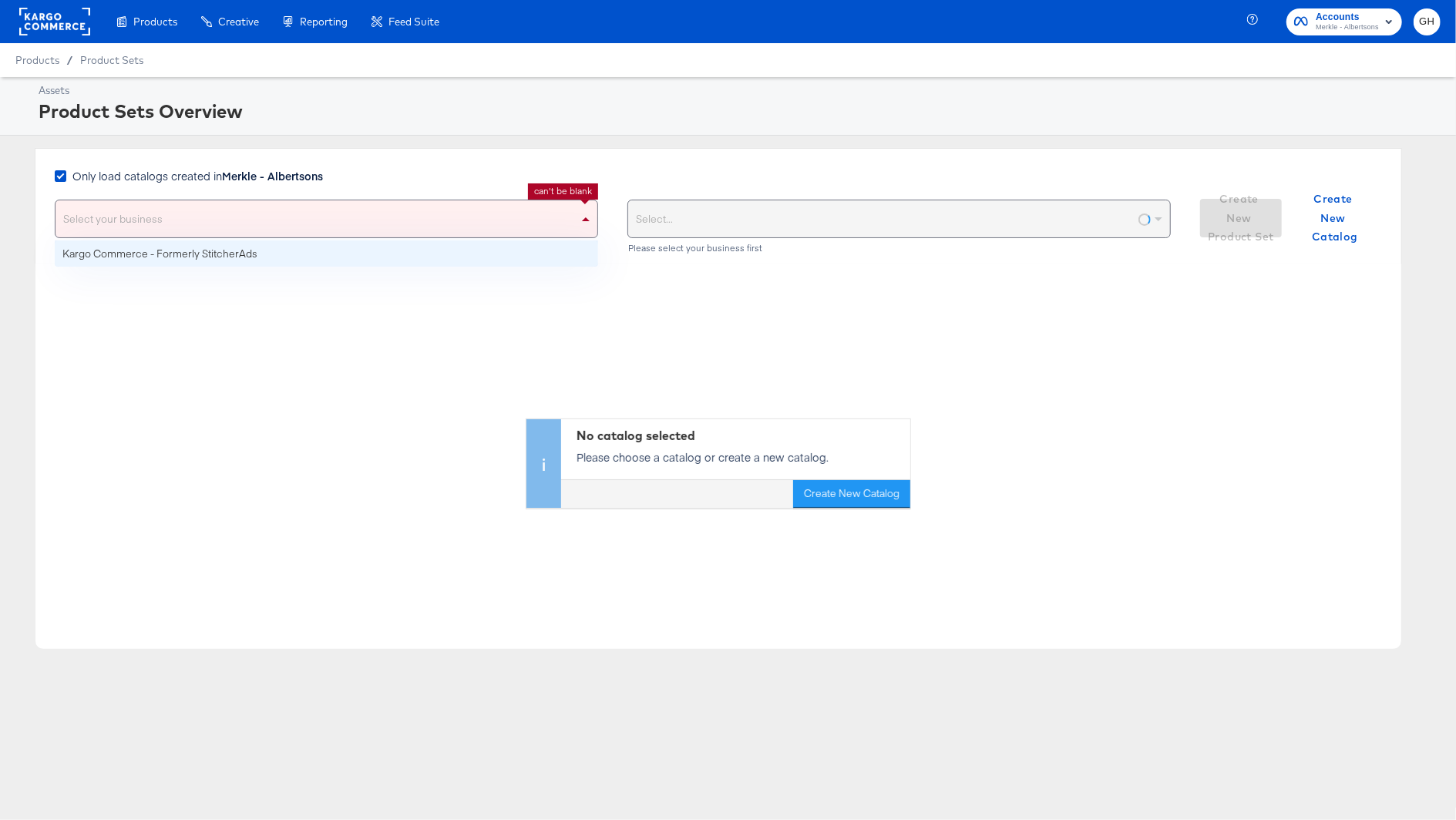 click on "Select your business" at bounding box center (326, 219) 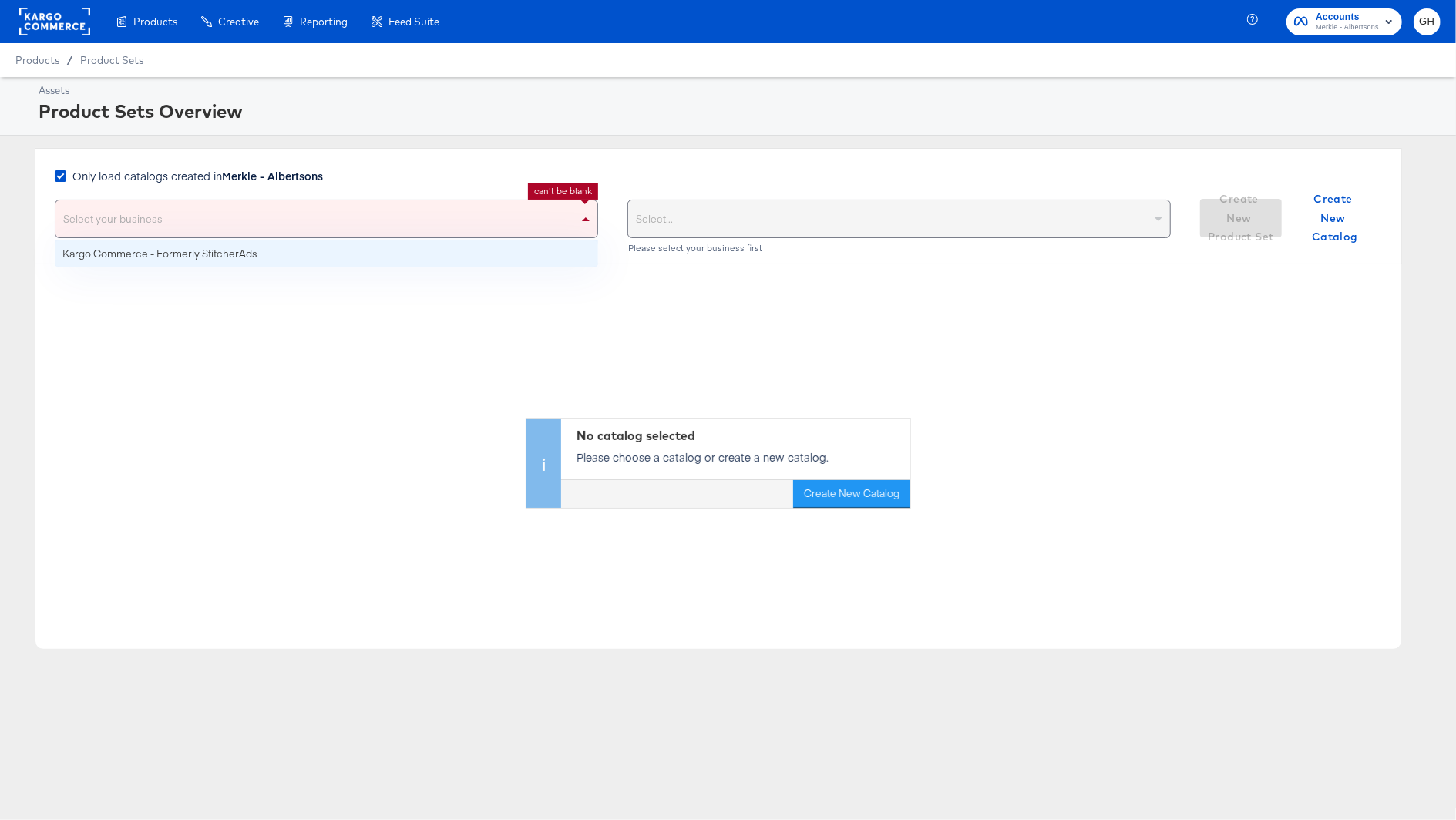 click on "Merkle - Albertsons" at bounding box center (272, 176) 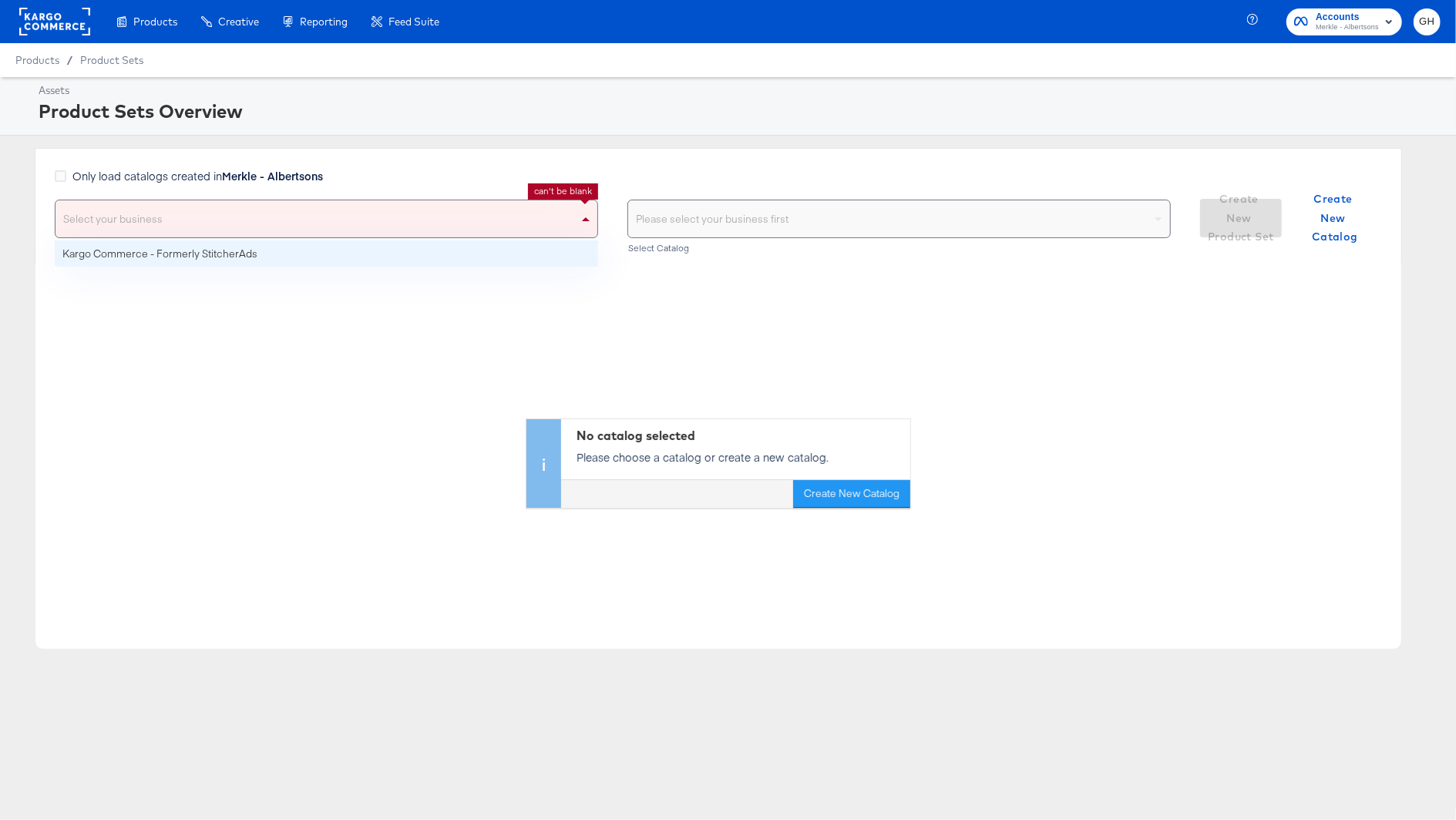 click on "Select your business" at bounding box center (326, 219) 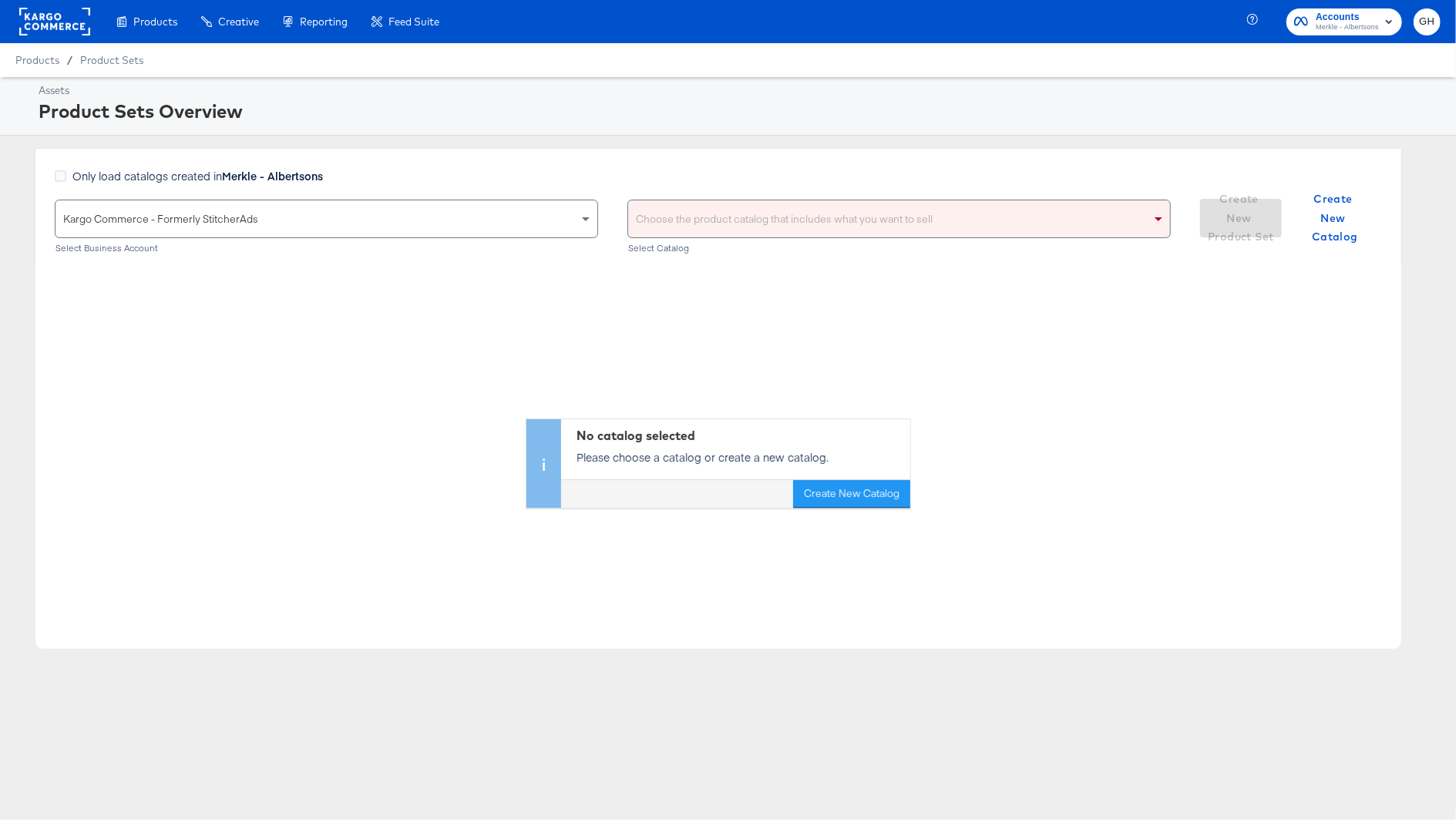 click on "Choose the product catalog that includes what you want to sell" at bounding box center [899, 219] 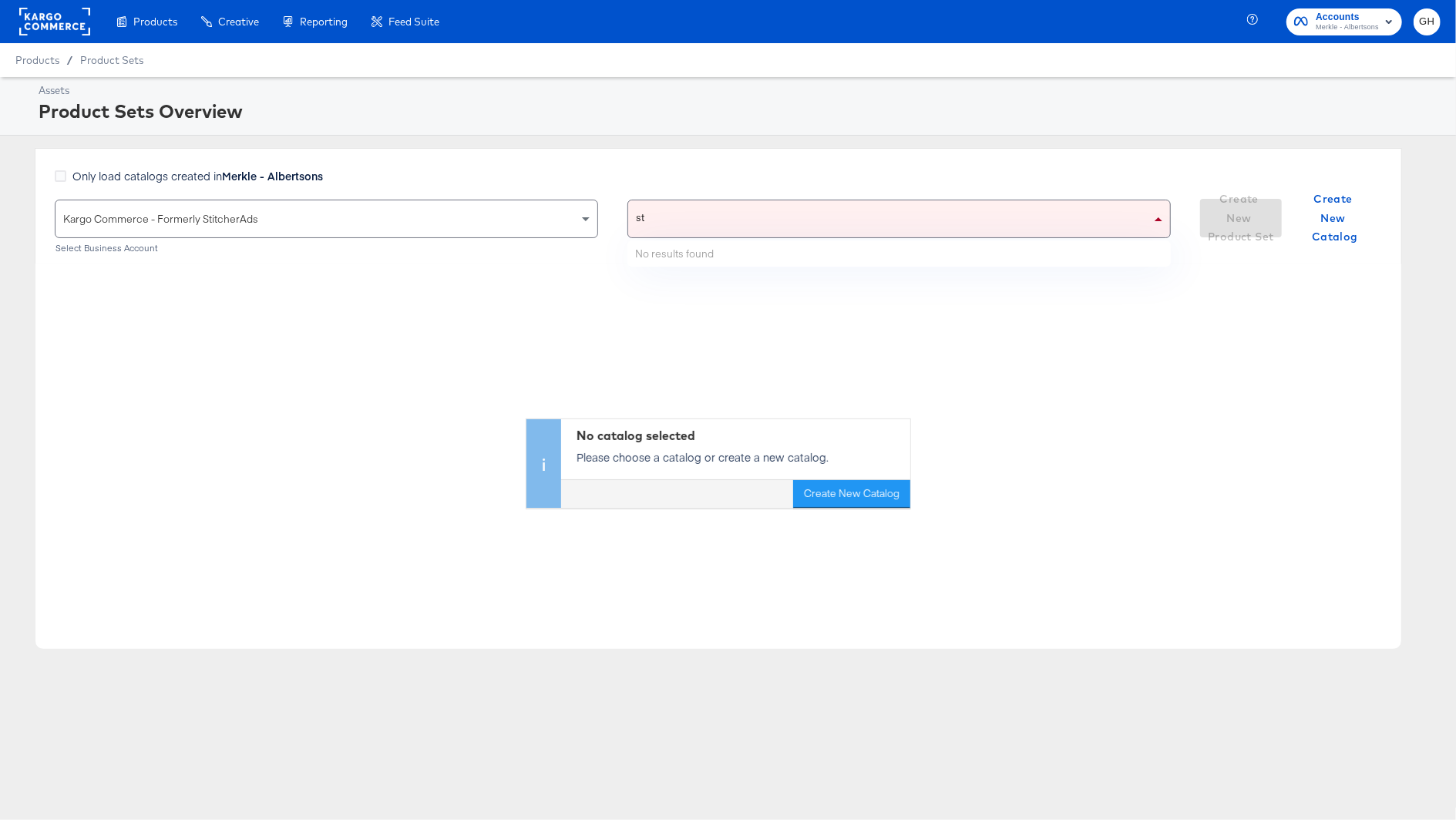 type on "s" 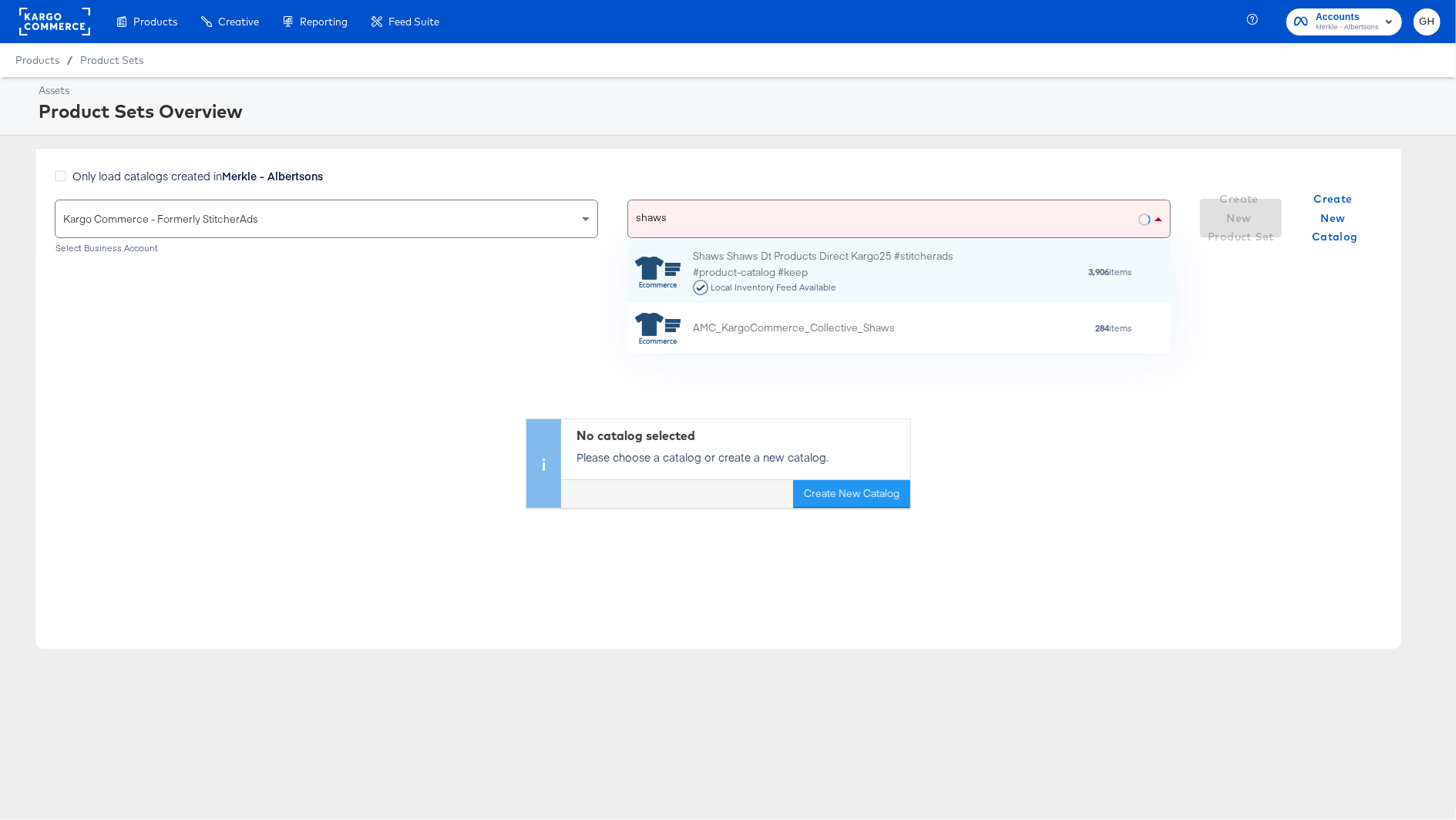 type on "shaws" 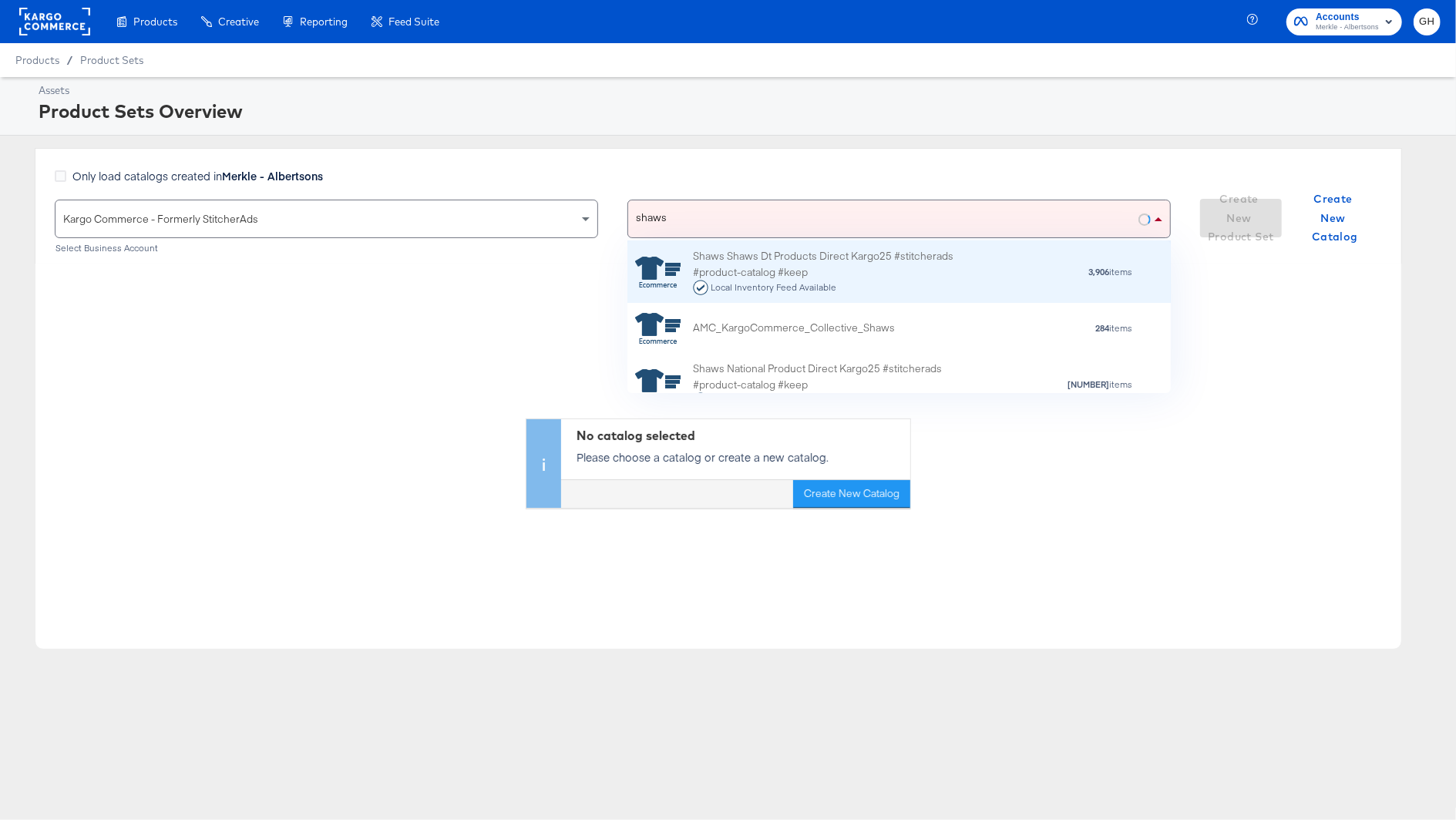 scroll, scrollTop: 1, scrollLeft: 2, axis: both 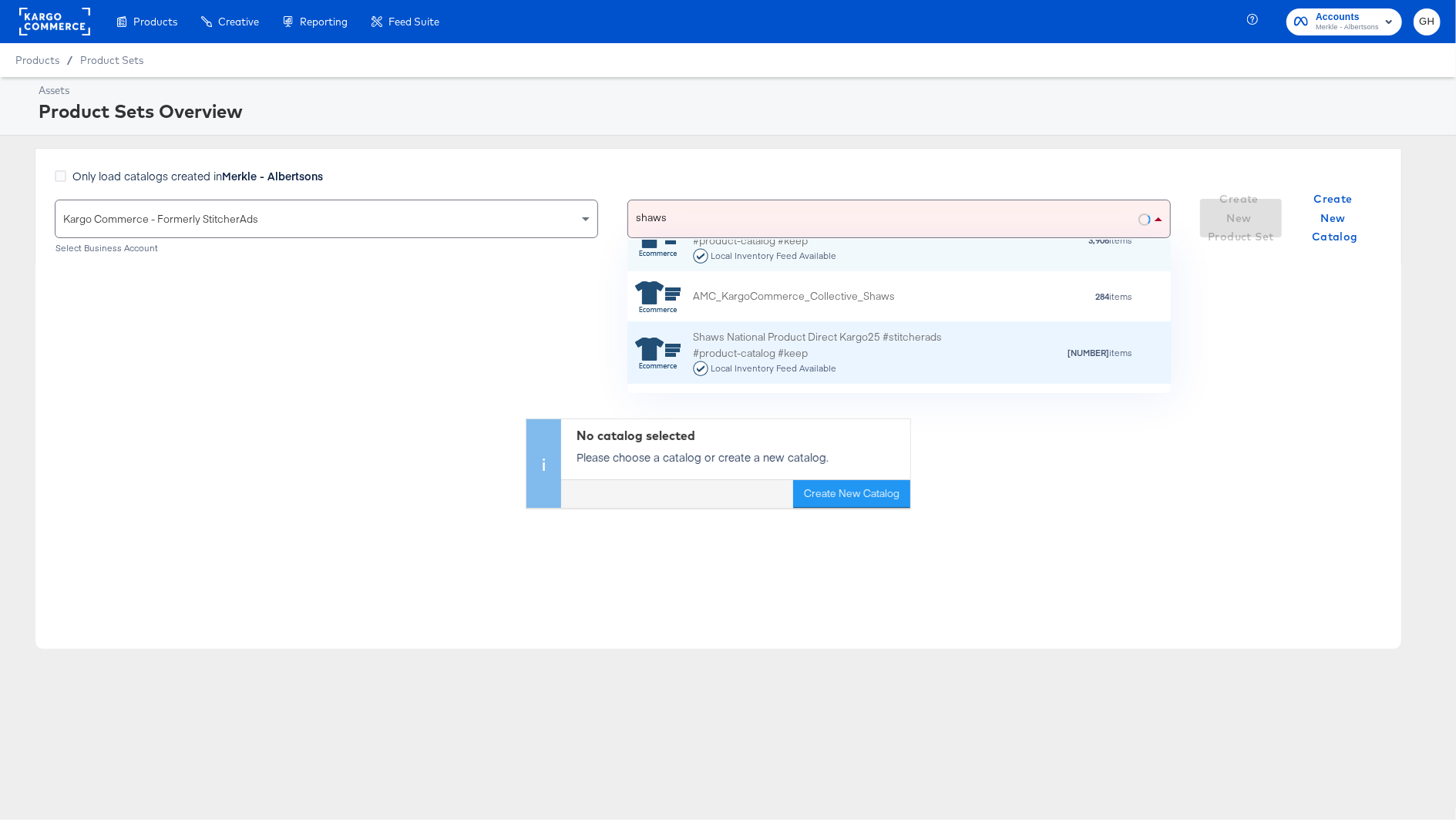 click on "[STORE] National Product Direct Kargo25 #stitcherads #product-catalog #keep Local Inventory Feed Available" at bounding box center [828, 353] 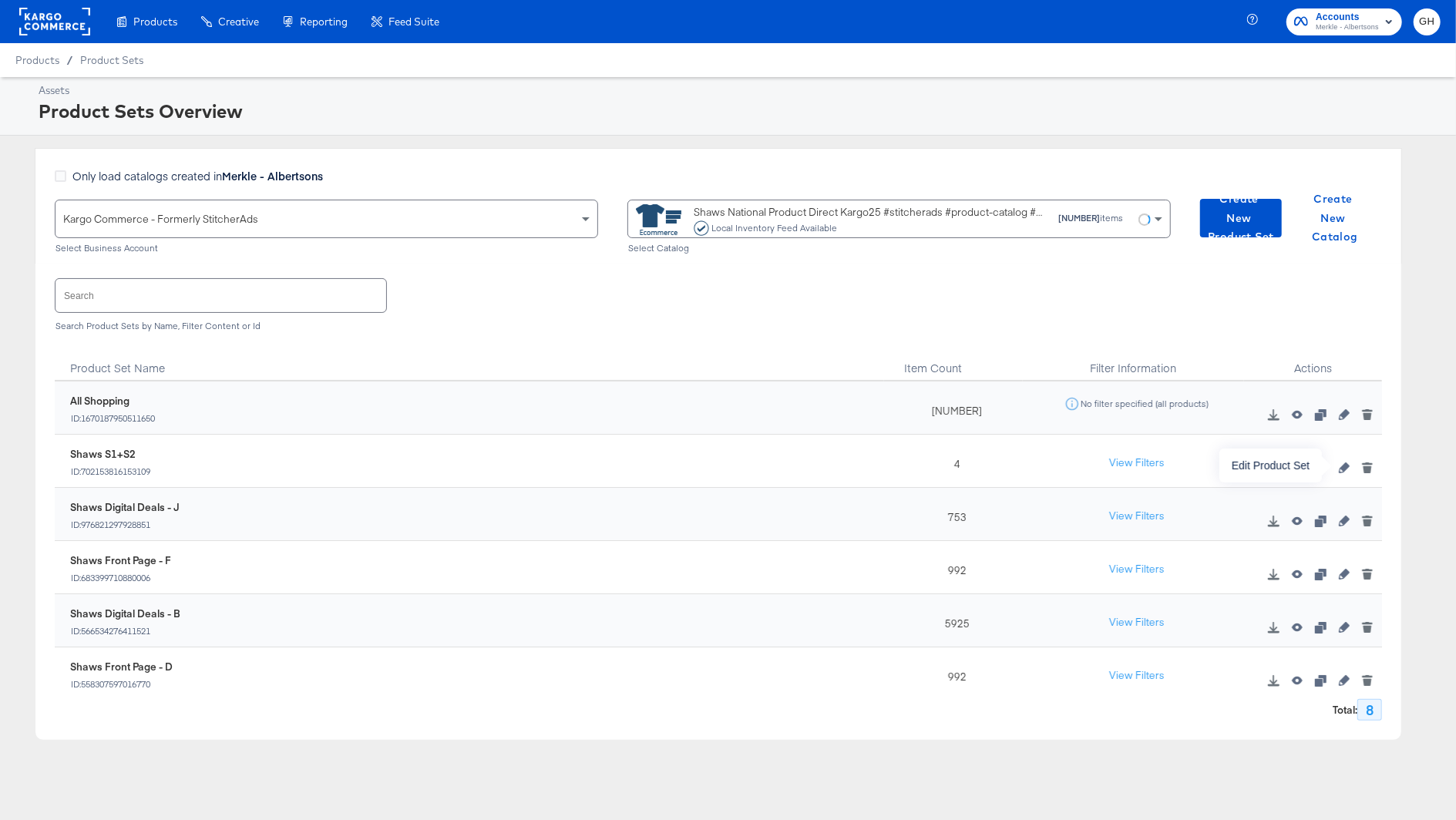 click at bounding box center [1344, 468] 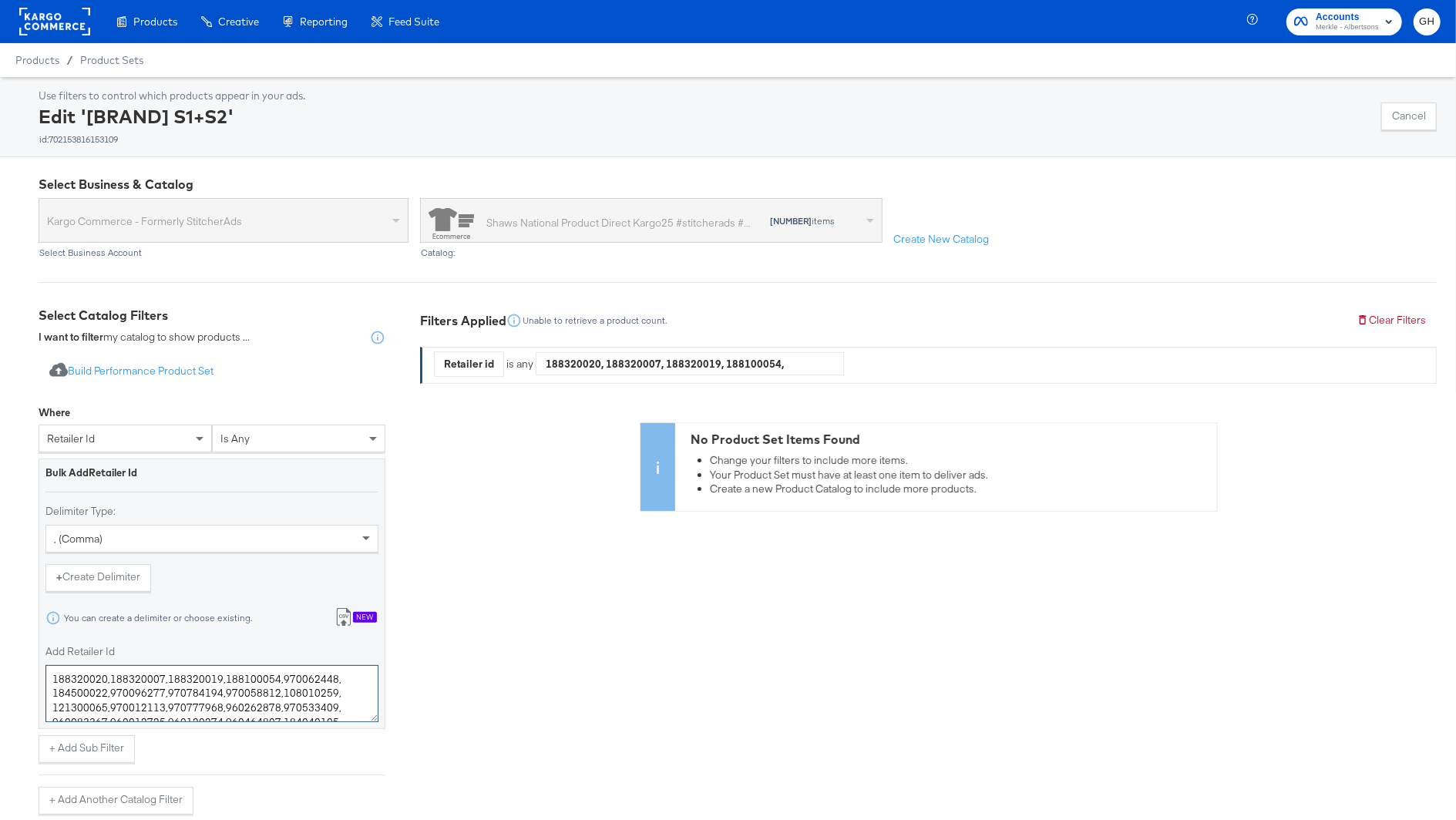 click on "188320020,188320007,188320019,188100054,970062448,184500022,970096277,970784194,970058812,108010259,121300065,970012113,970777968,960262878,970533409,960083367,960012725,960120274,960464807,184040105,184420001,970106155,960120274,960077993,960154514,970004128,970058812,108010259,126250016,126250016,184660324,960012725,960197527,960225847" at bounding box center (212, 694) 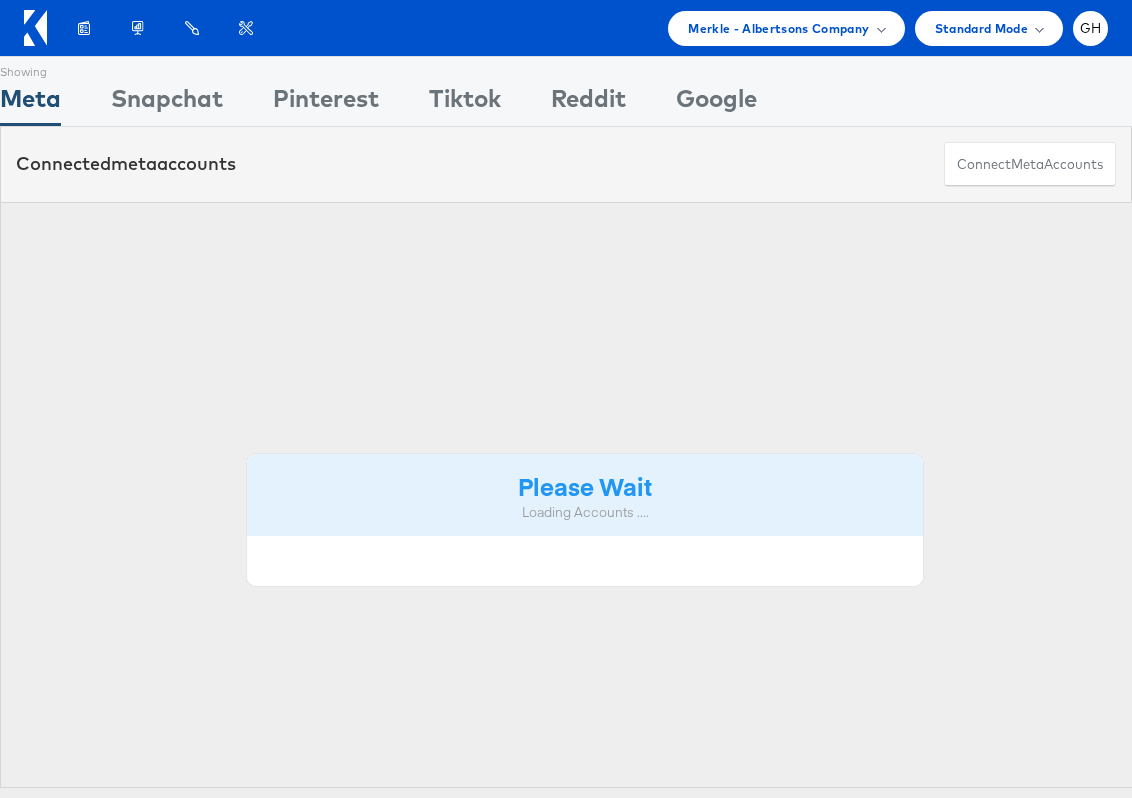 scroll, scrollTop: 0, scrollLeft: 0, axis: both 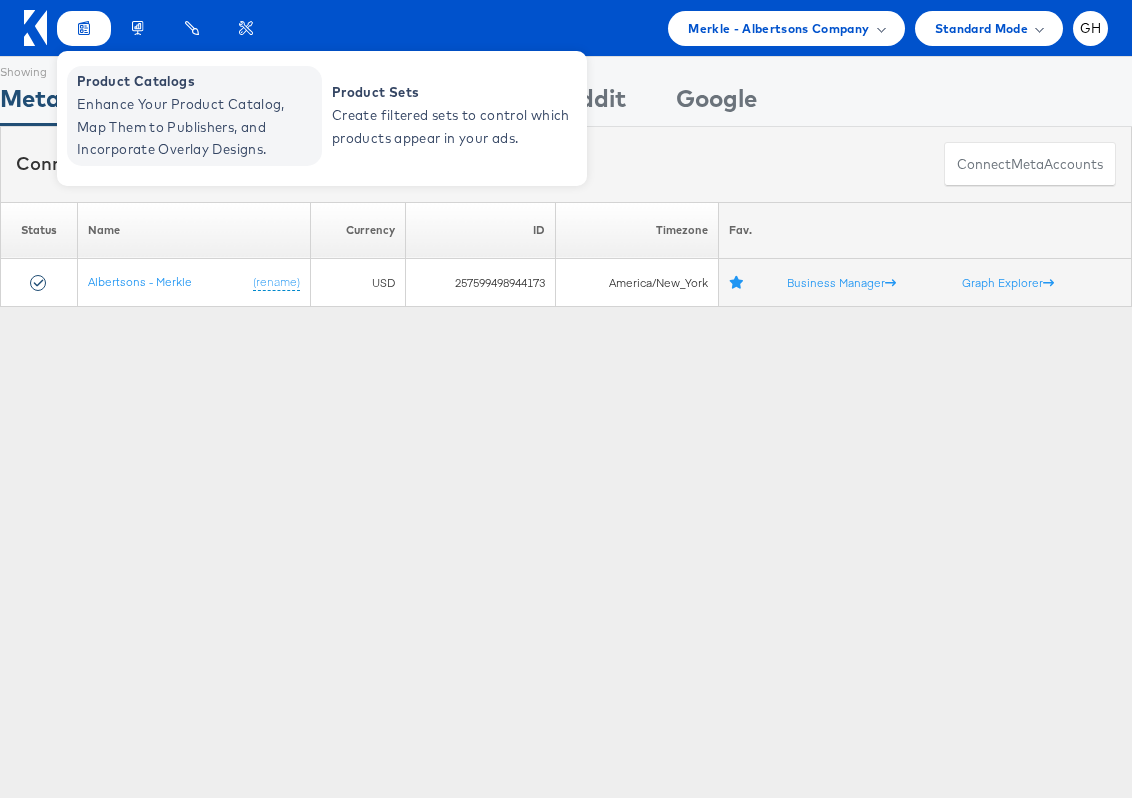 click on "Enhance Your Product Catalog, Map Them to Publishers, and Incorporate Overlay Designs." at bounding box center (197, 127) 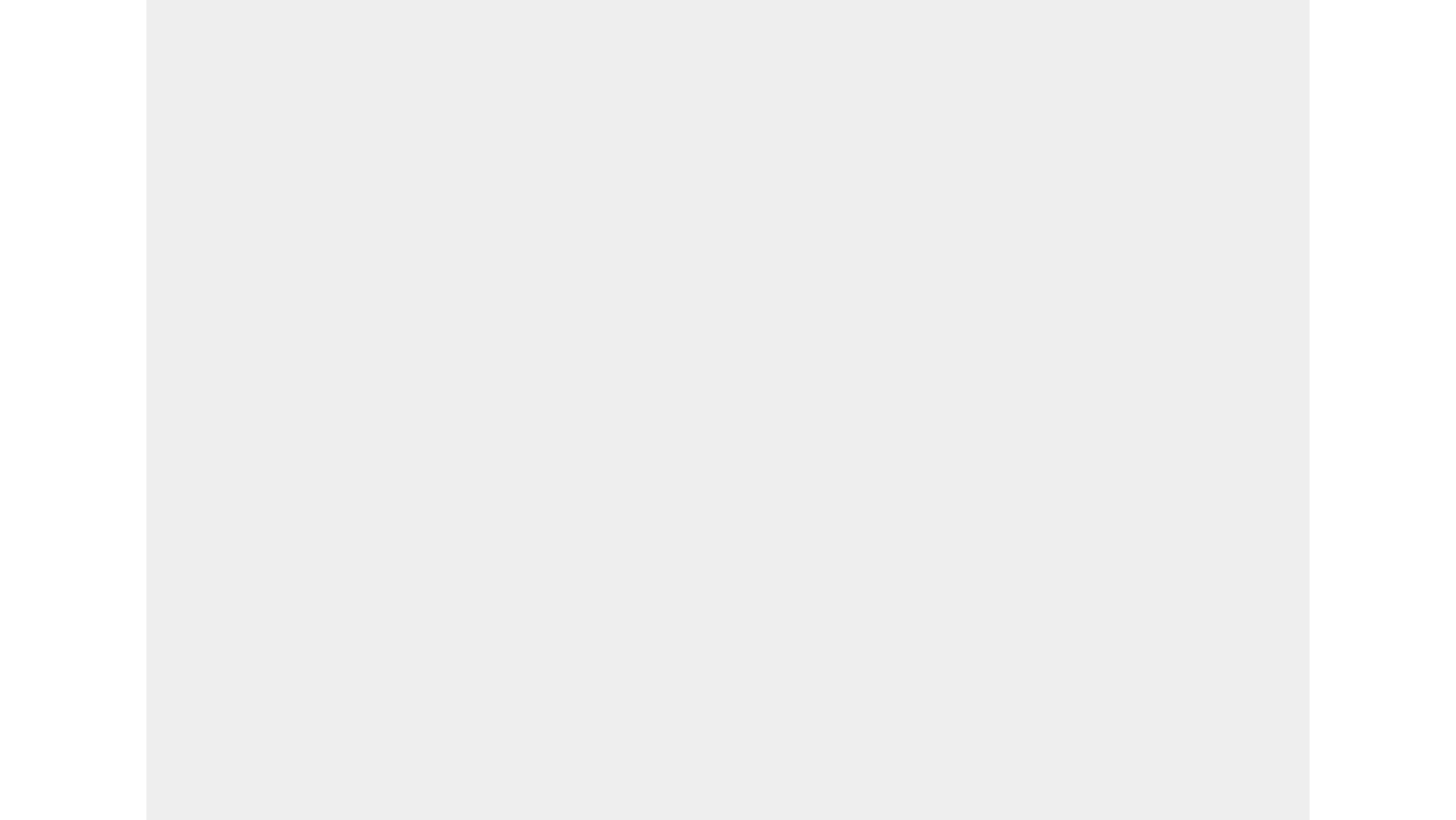 scroll, scrollTop: 0, scrollLeft: 0, axis: both 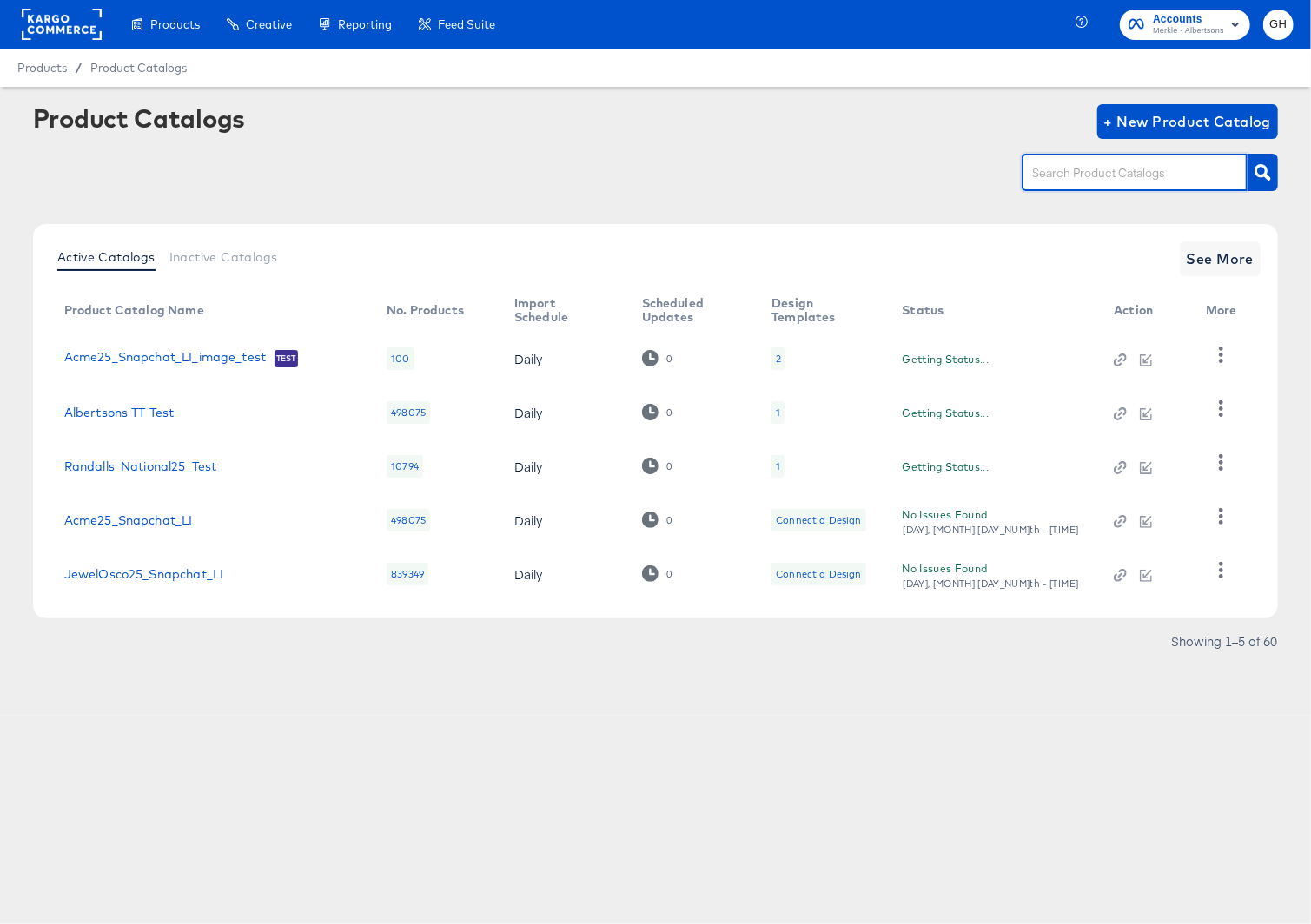 click at bounding box center [1121, 173] 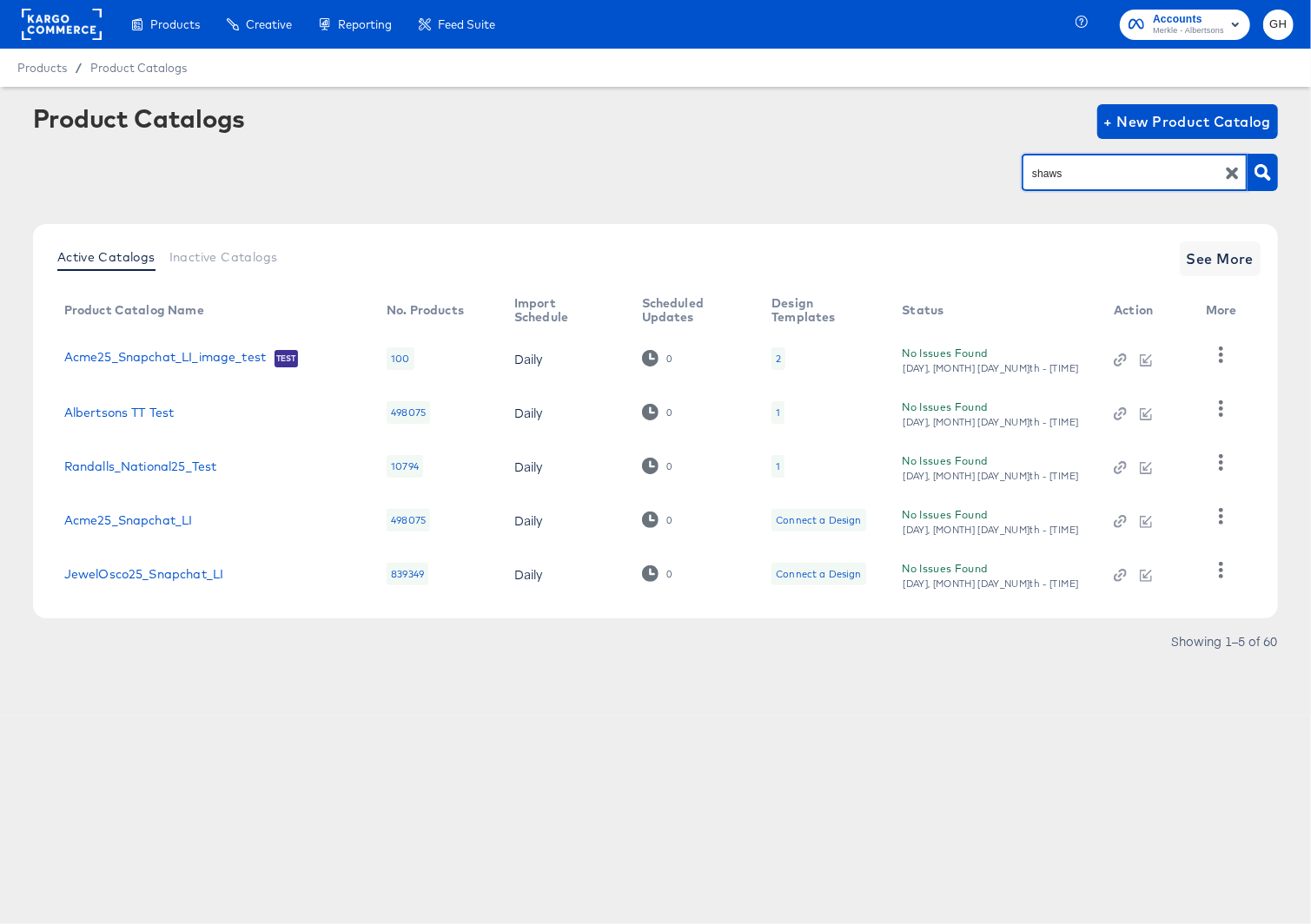 type on "shaws" 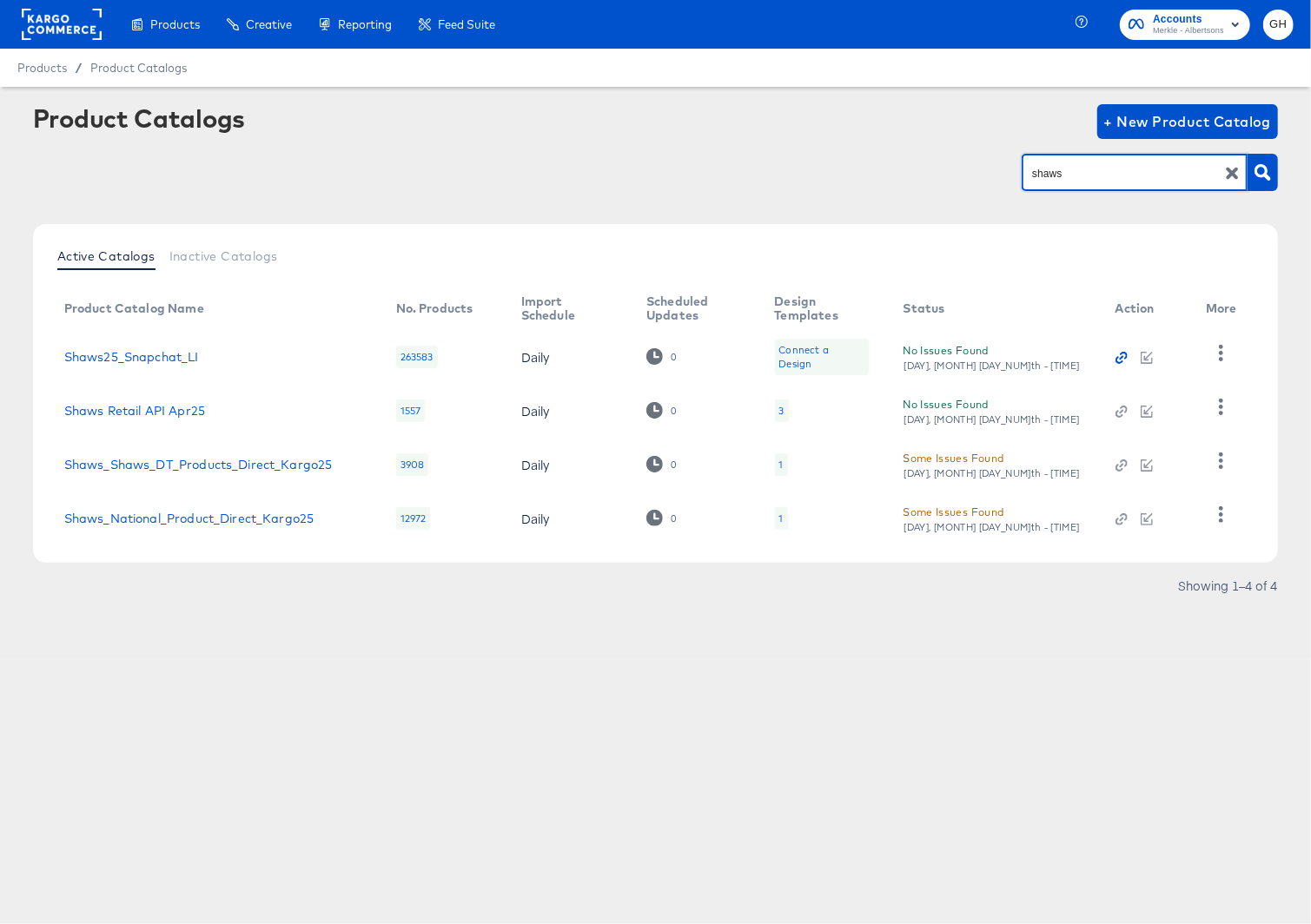 click 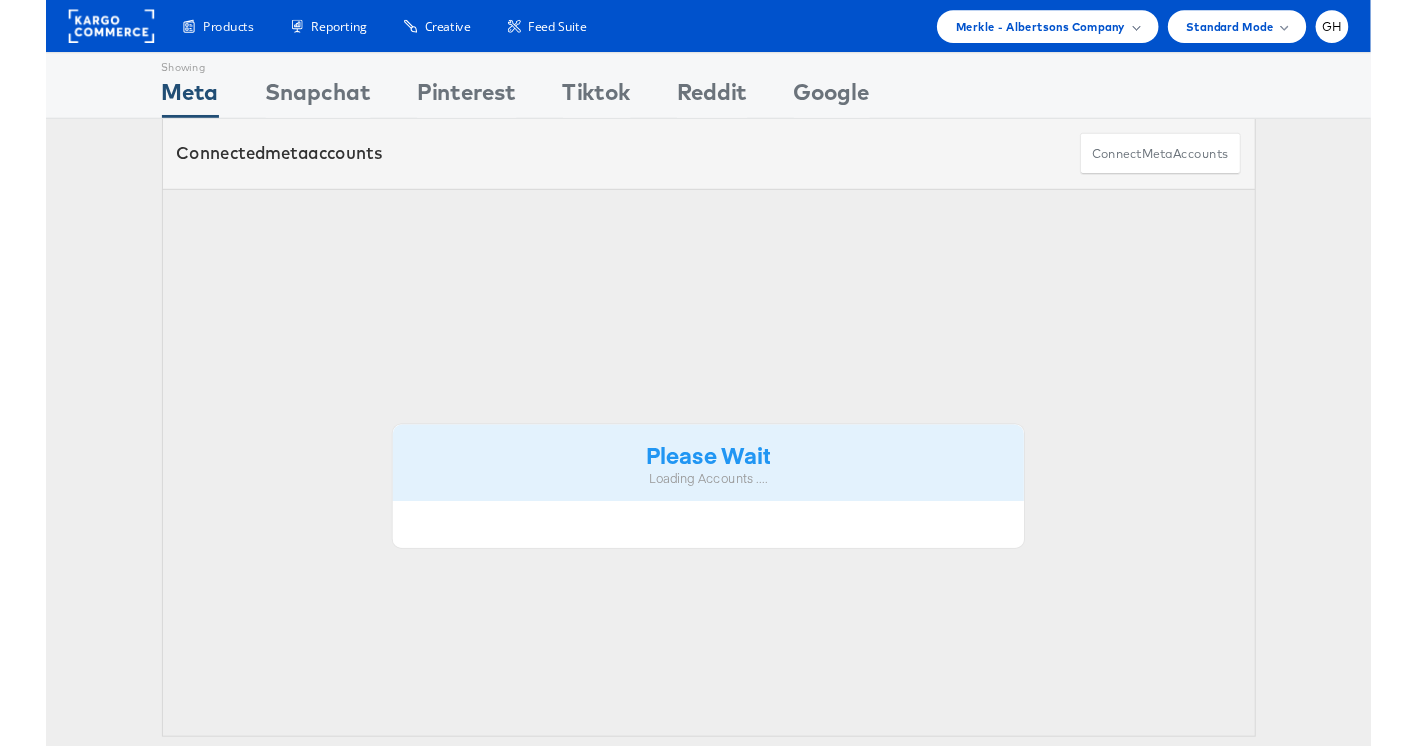 scroll, scrollTop: 0, scrollLeft: 0, axis: both 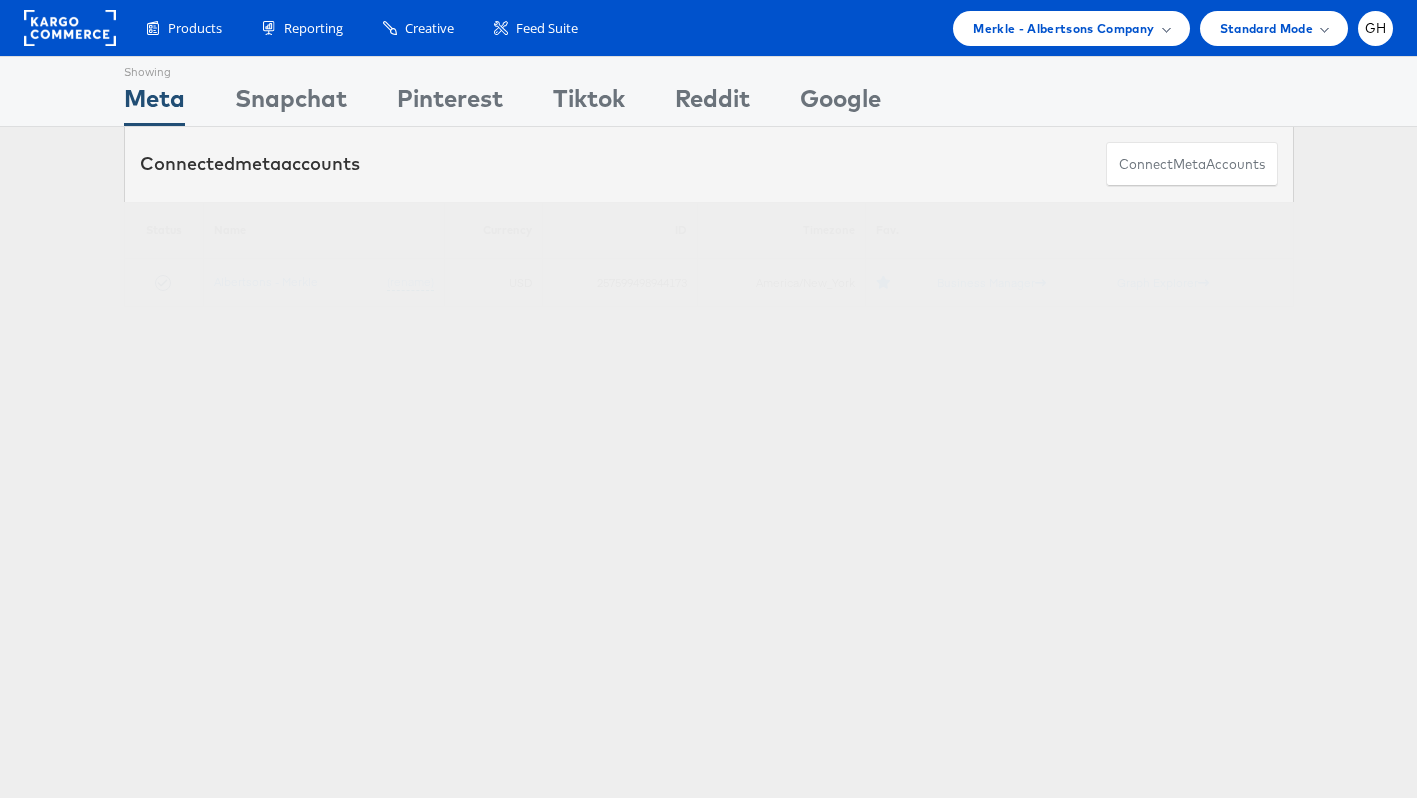 click on "Showing
Meta
Showing
Snapchat
Showing
Pinterest
Showing
Tiktok
Showing
Reddit
Showing
Google
Connected  meta  accounts
Connect  meta  Accounts
Please Wait
Loading Accounts ....
Status
Name
Currency
ID" at bounding box center [708, 556] 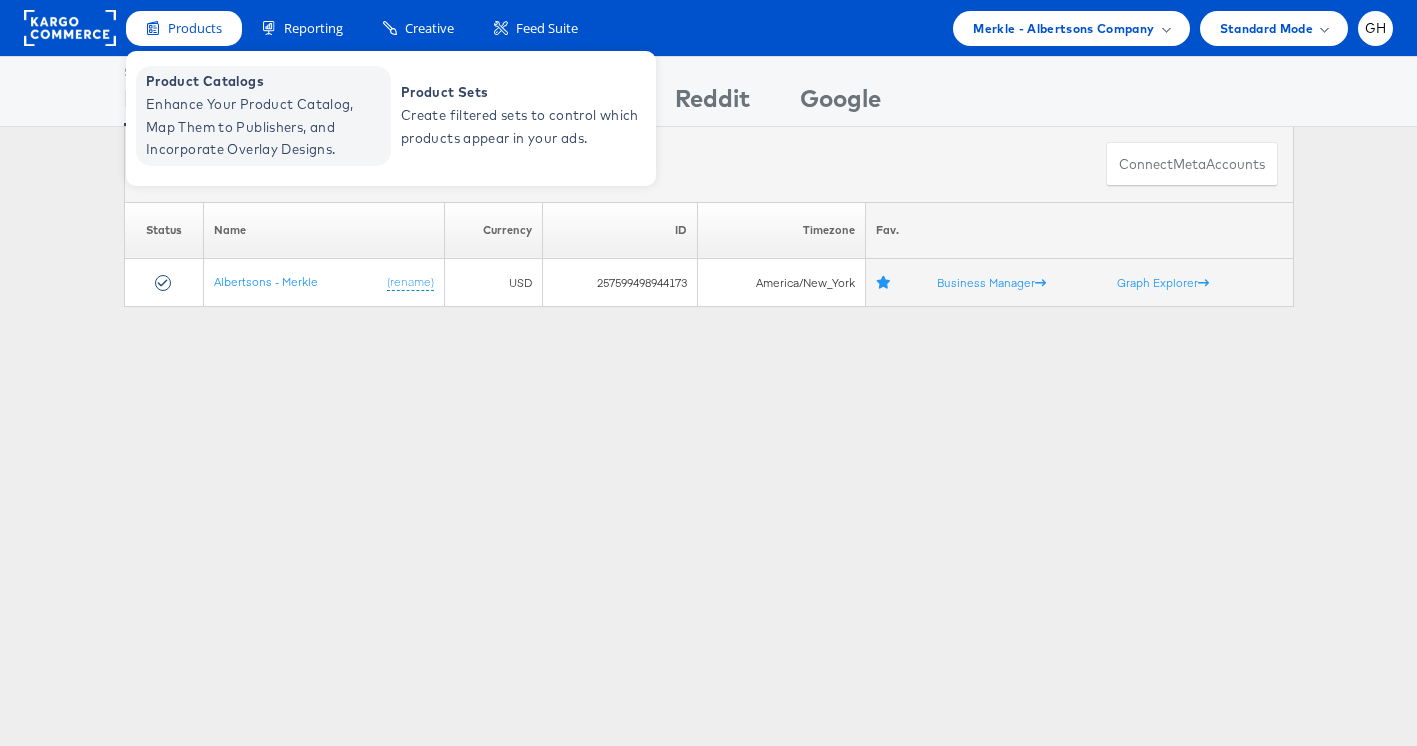 click on "Enhance Your Product Catalog, Map Them to Publishers, and Incorporate Overlay Designs." at bounding box center (266, 127) 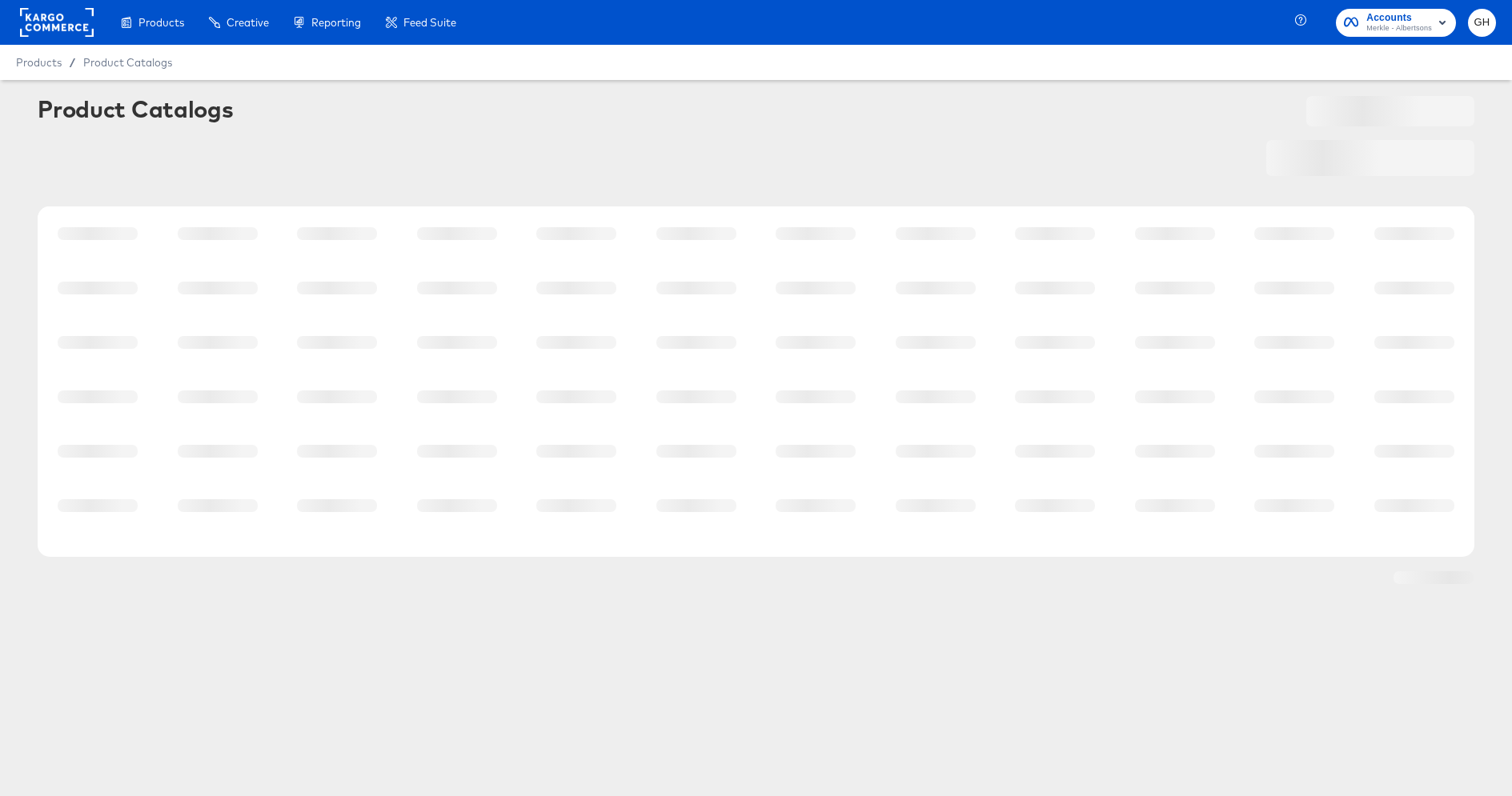 scroll, scrollTop: 0, scrollLeft: 0, axis: both 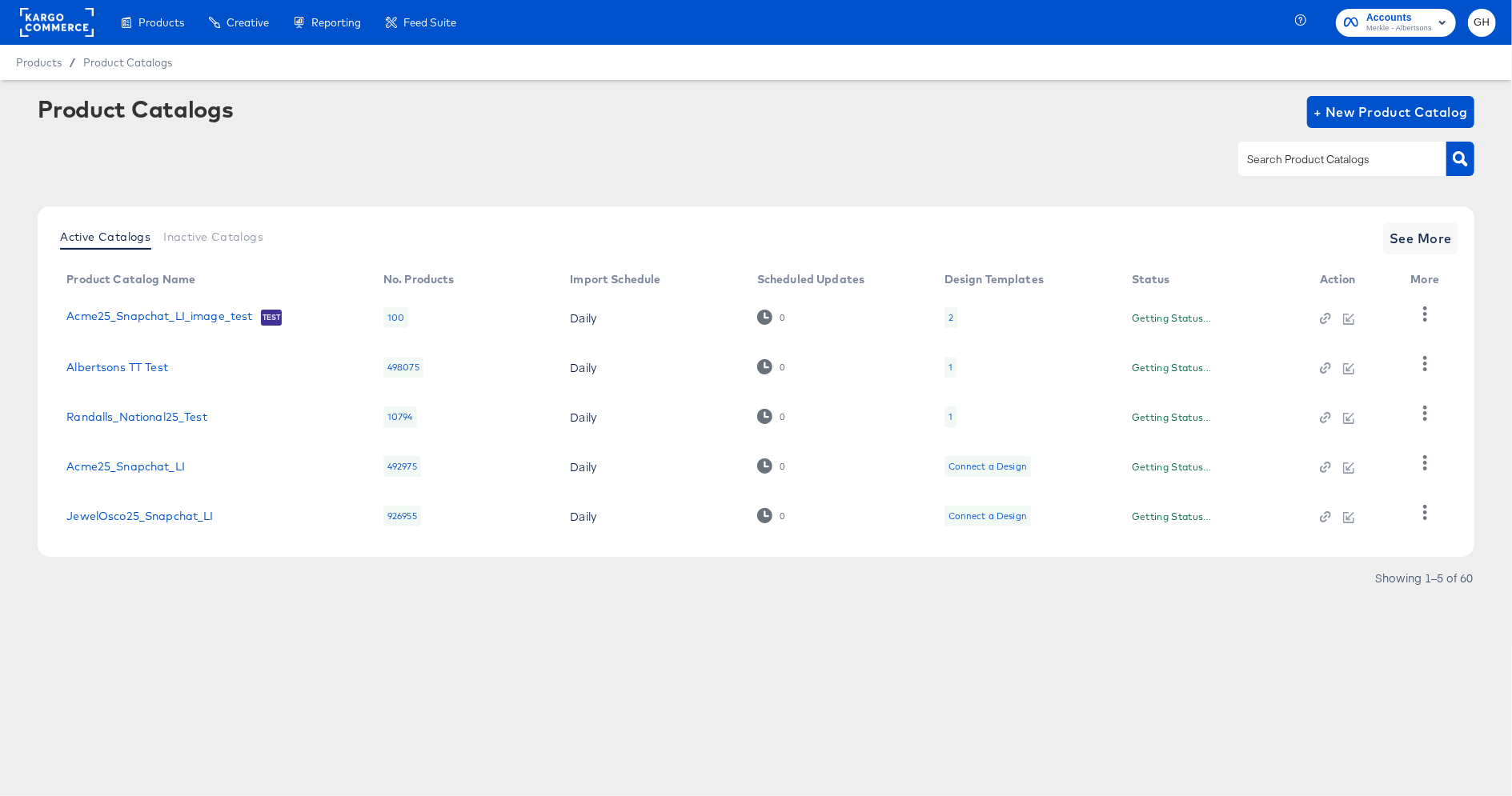 click at bounding box center [1330, 159] 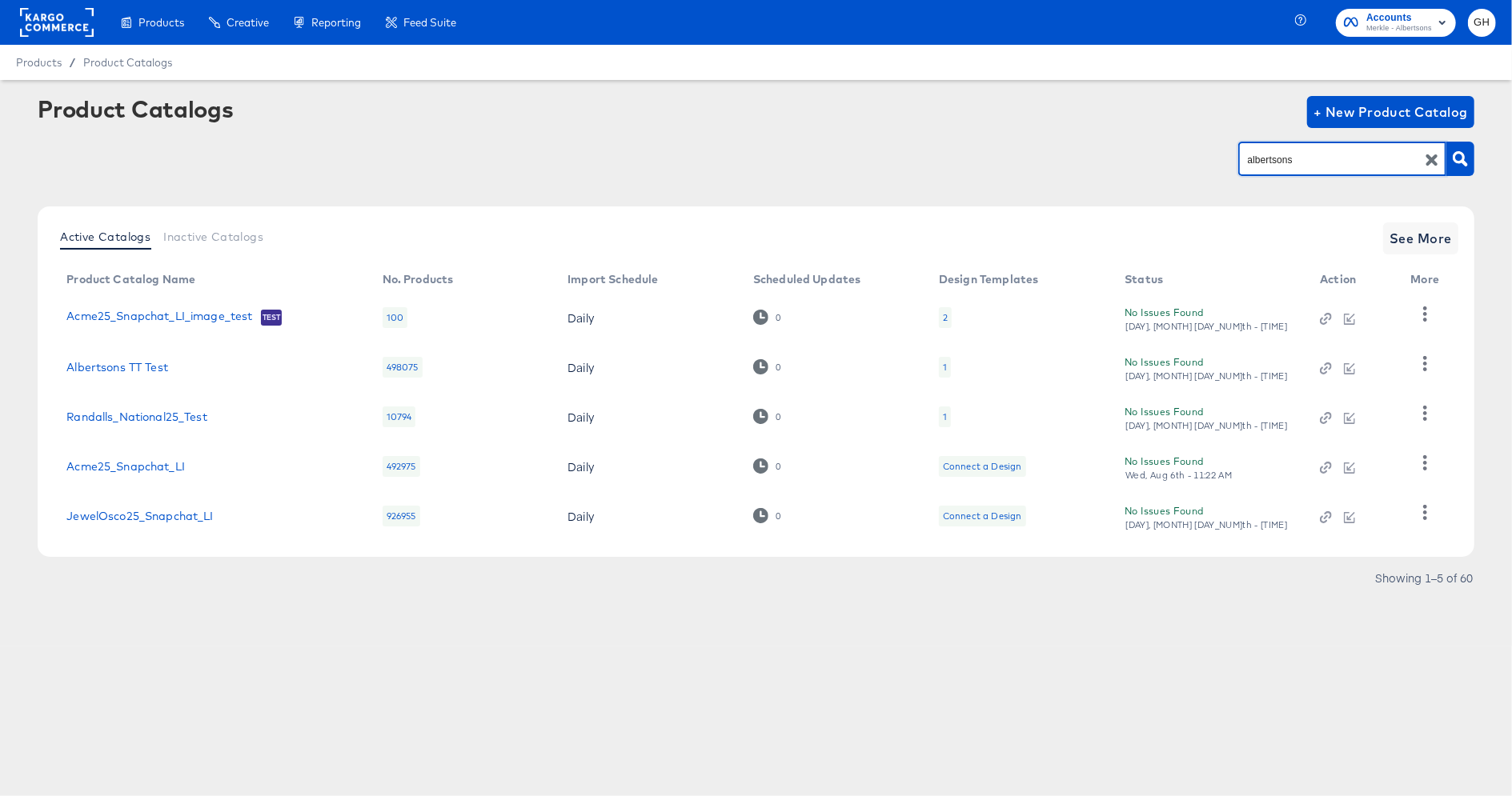 type on "albertsons" 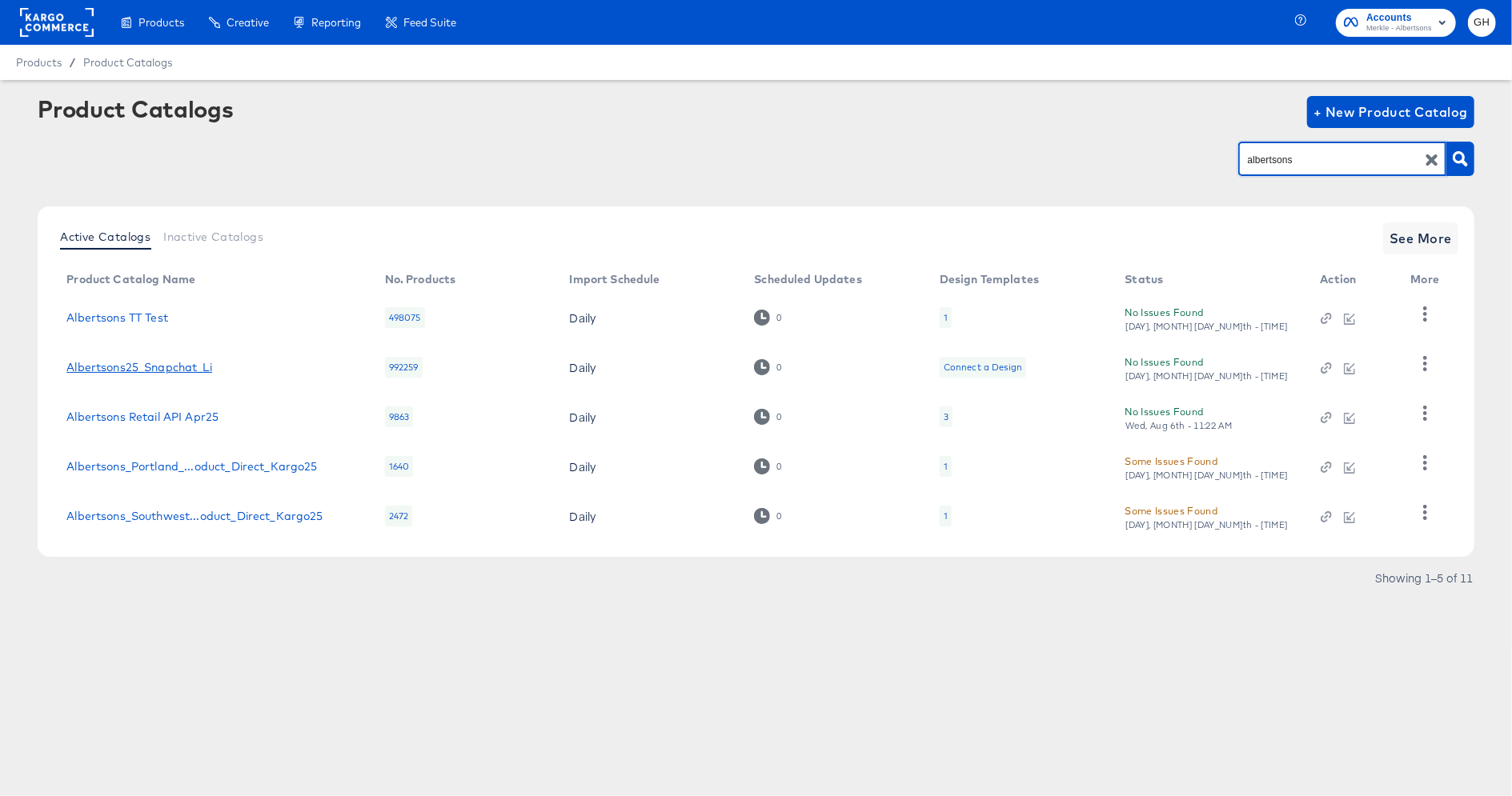 click on "Albertsons25_Snapchat_Li" at bounding box center [139, 367] 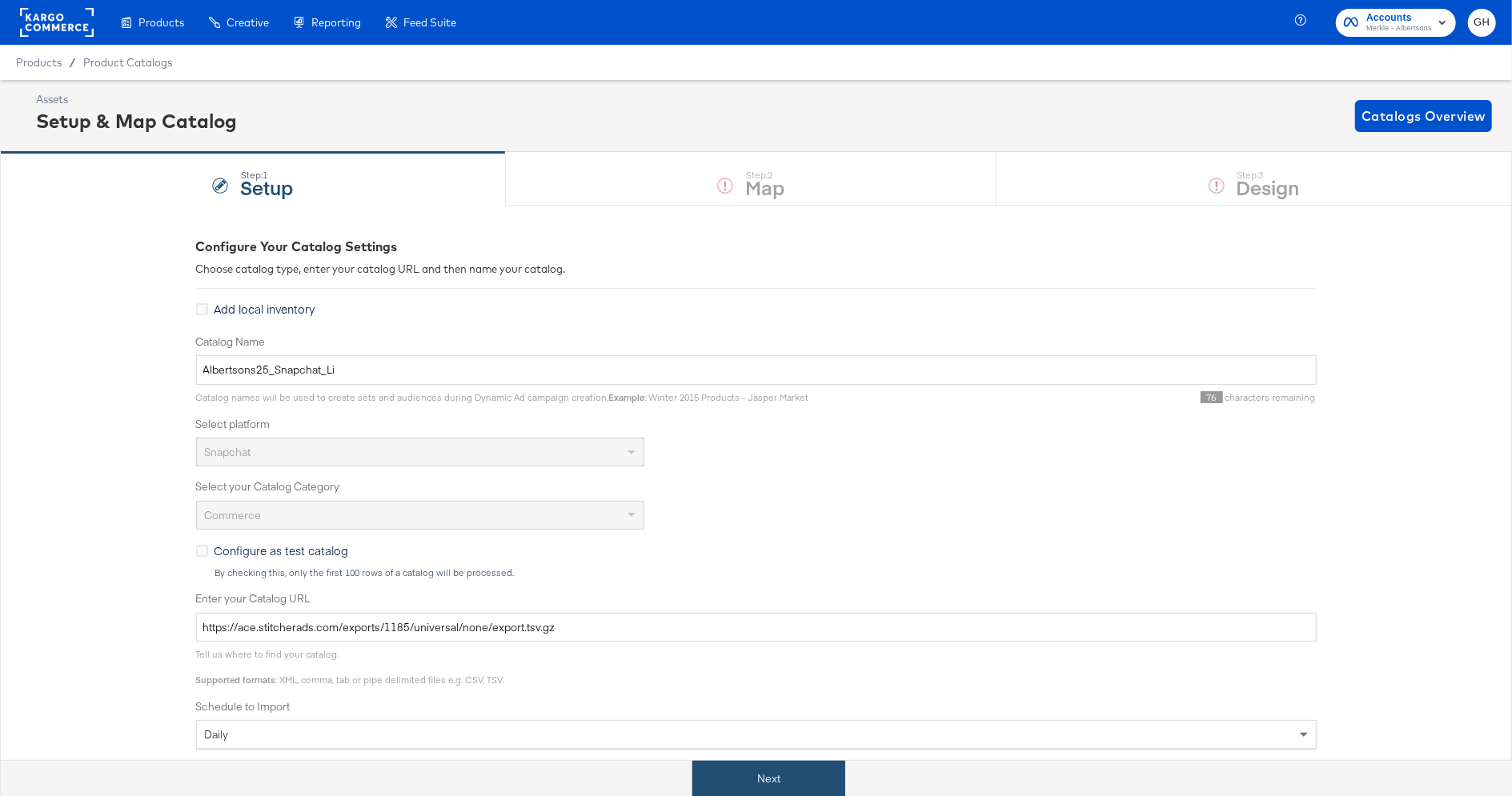 click on "Next" at bounding box center (768, 778) 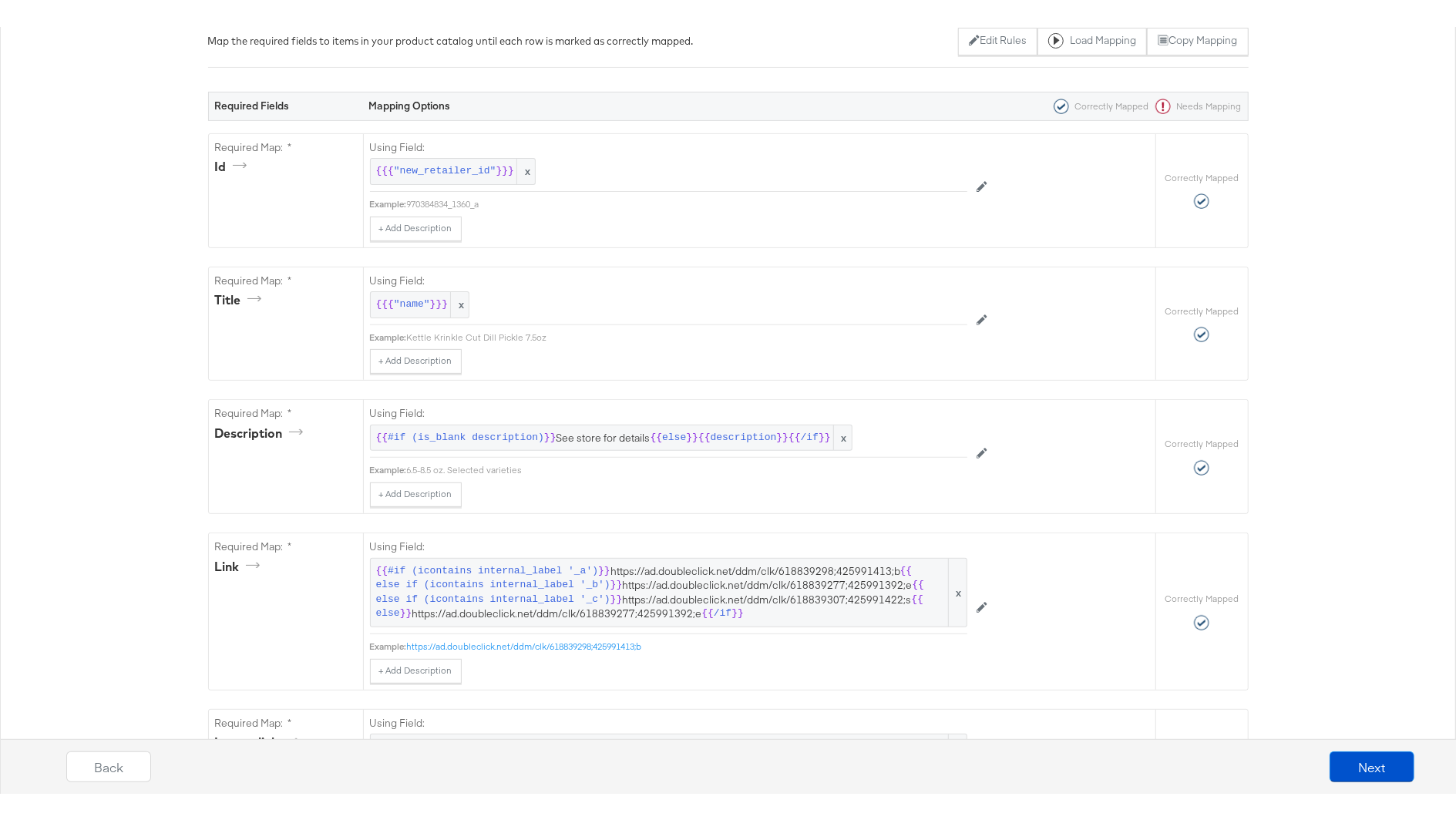 scroll, scrollTop: 0, scrollLeft: 0, axis: both 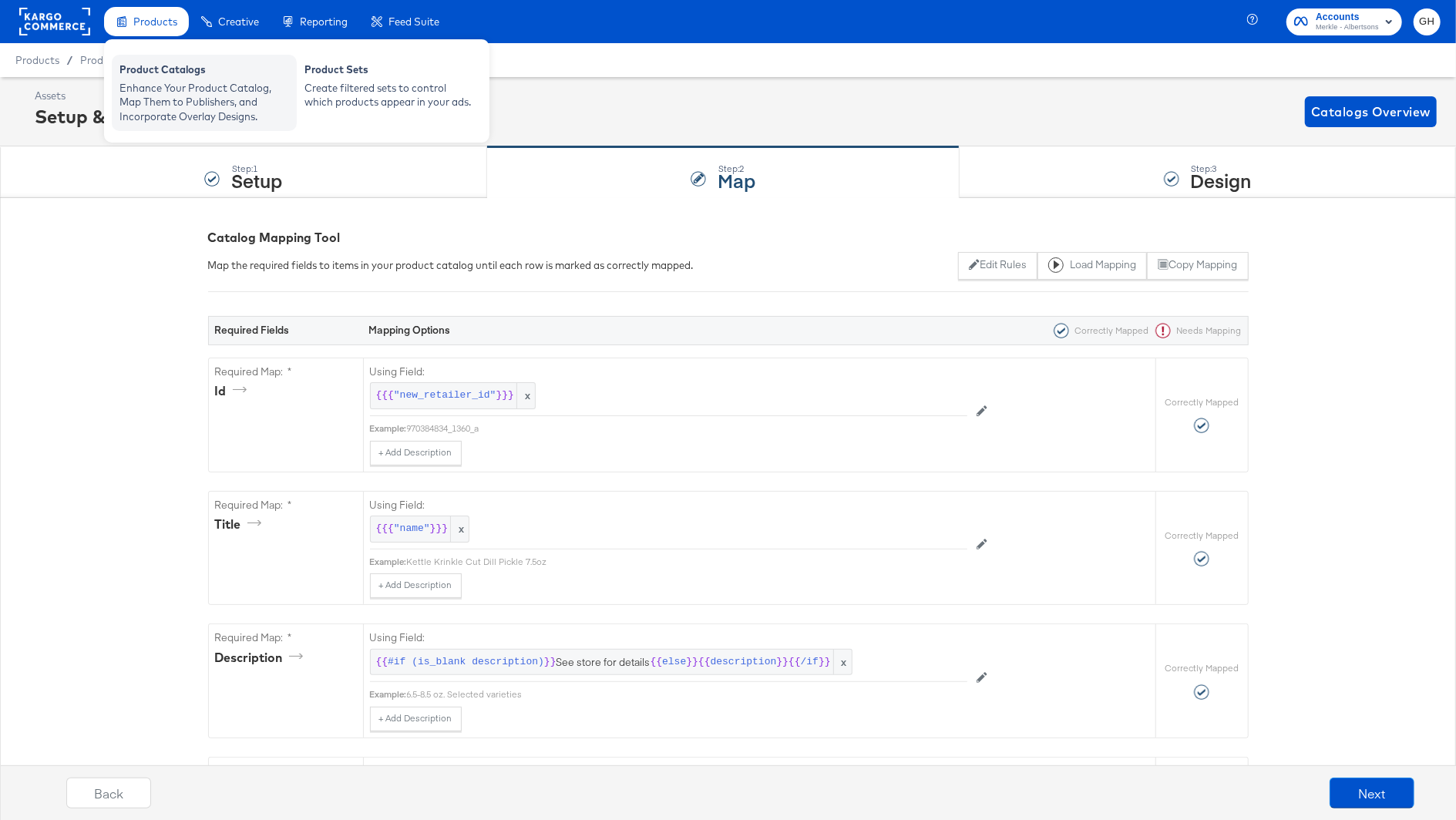 click on "Product Catalogs" at bounding box center [204, 72] 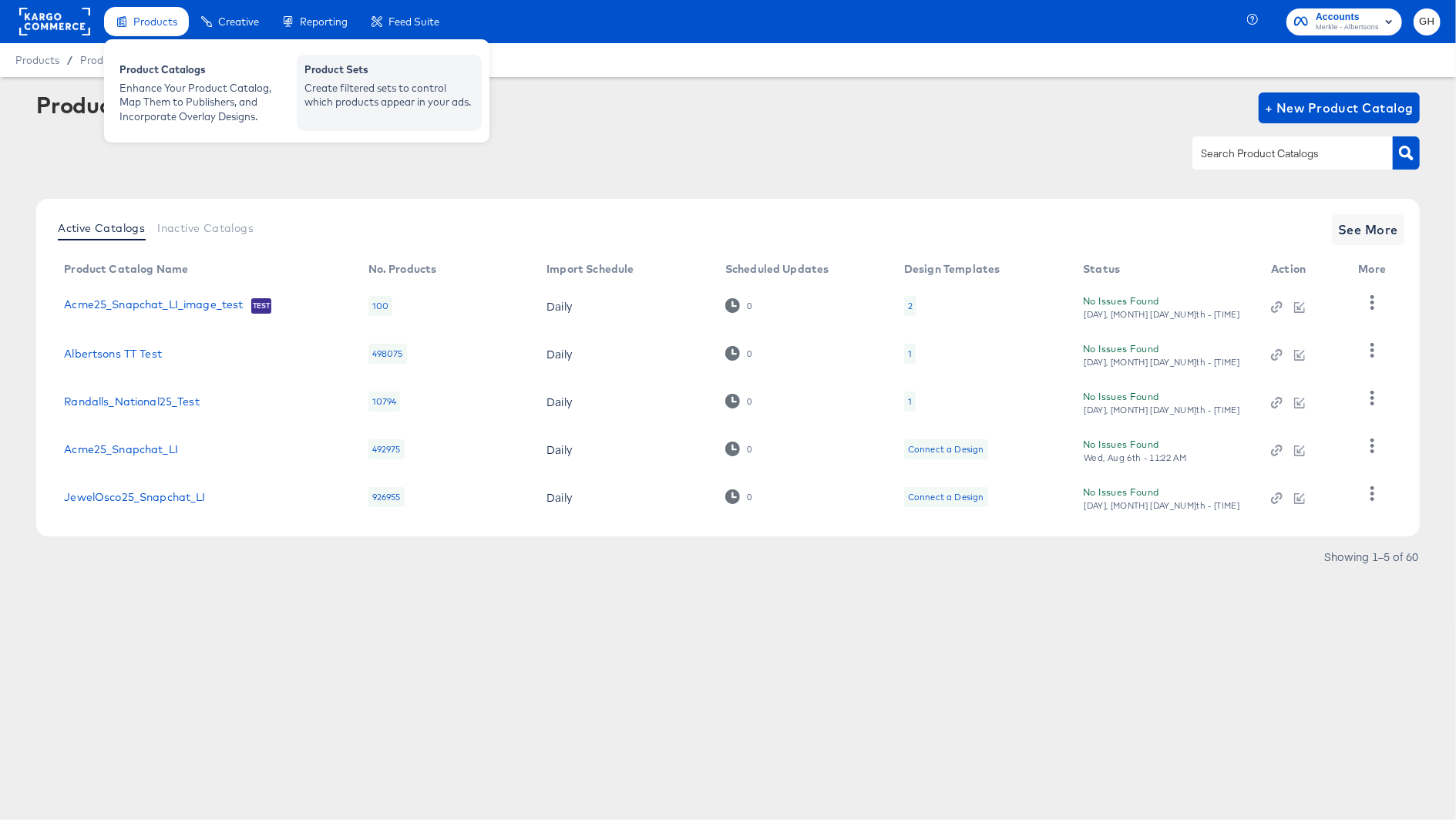 click on "Create filtered sets to control which products appear in your ads." at bounding box center (389, 95) 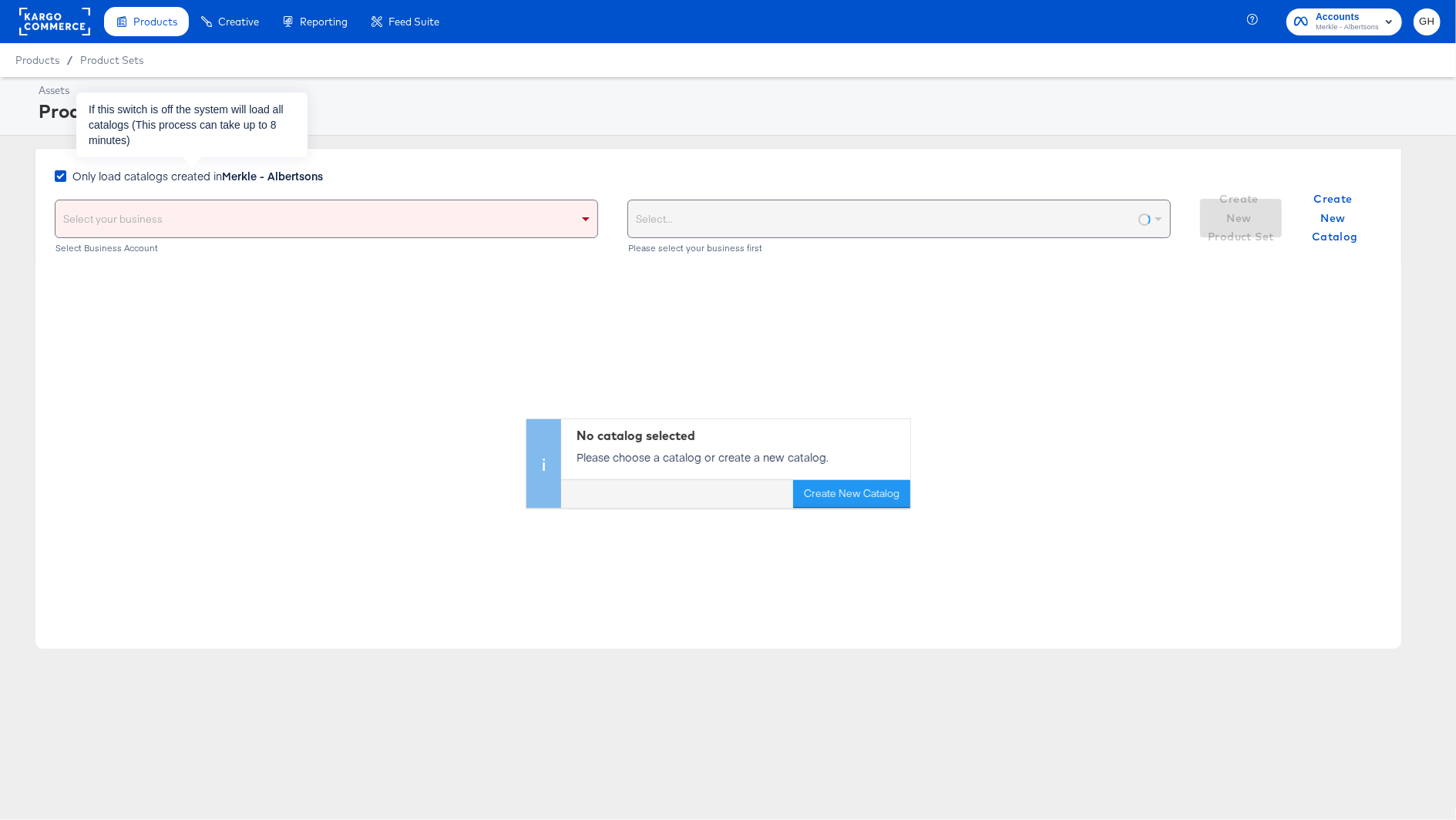 click on "Merkle - Albertsons" at bounding box center [272, 176] 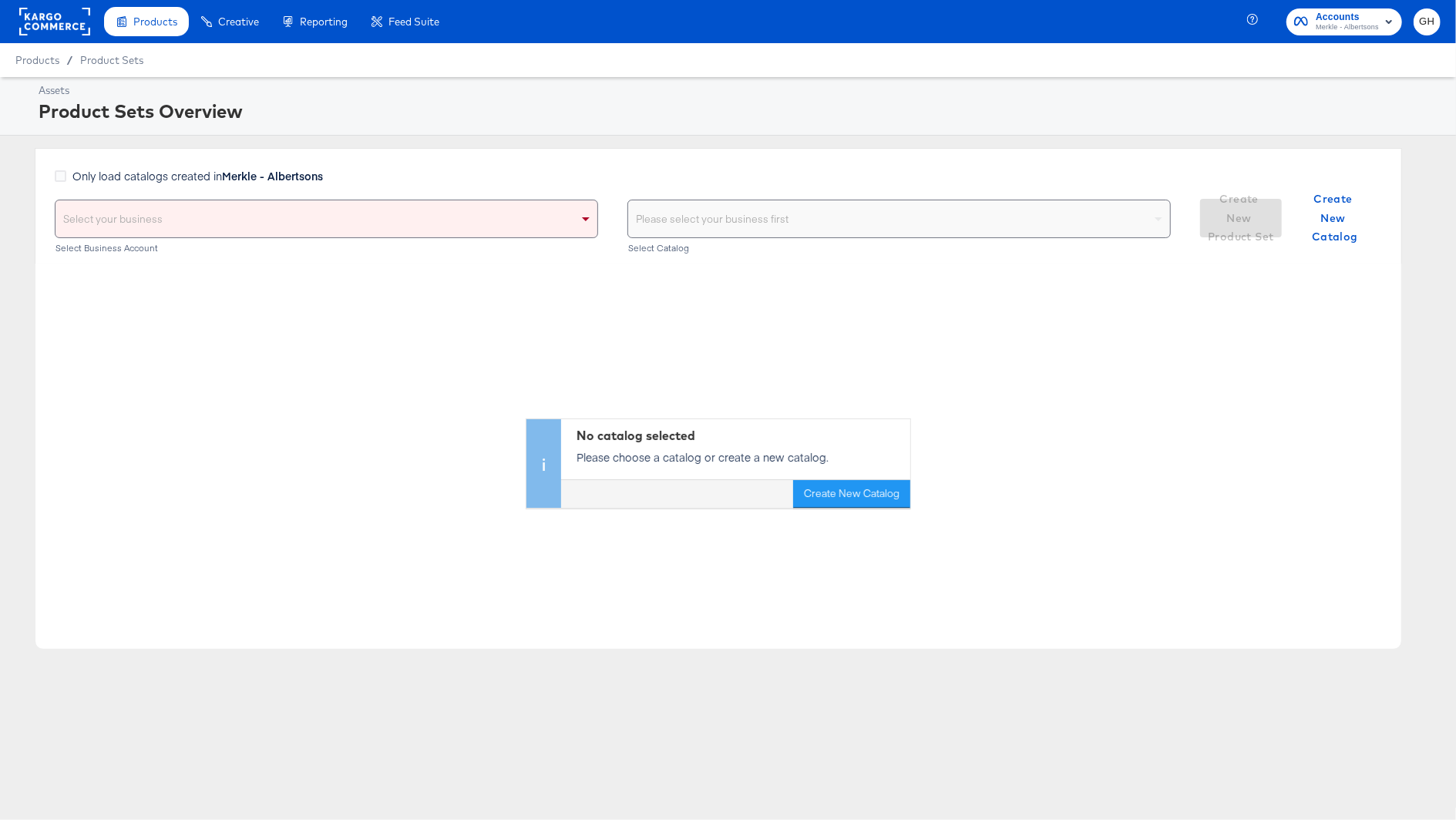 click on "Select your business" at bounding box center [326, 219] 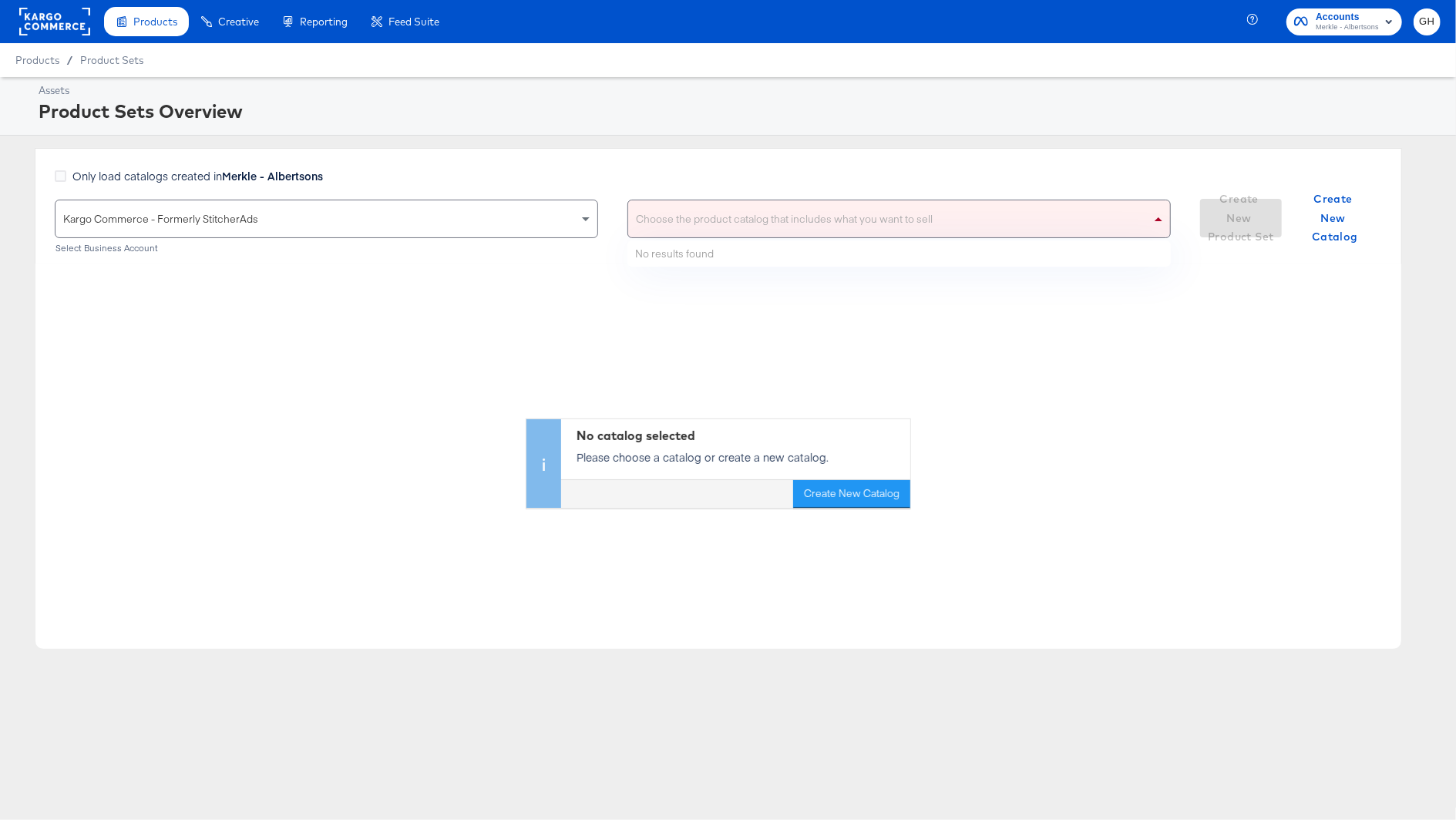 click on "Choose the product catalog that includes what you want to sell" at bounding box center [899, 219] 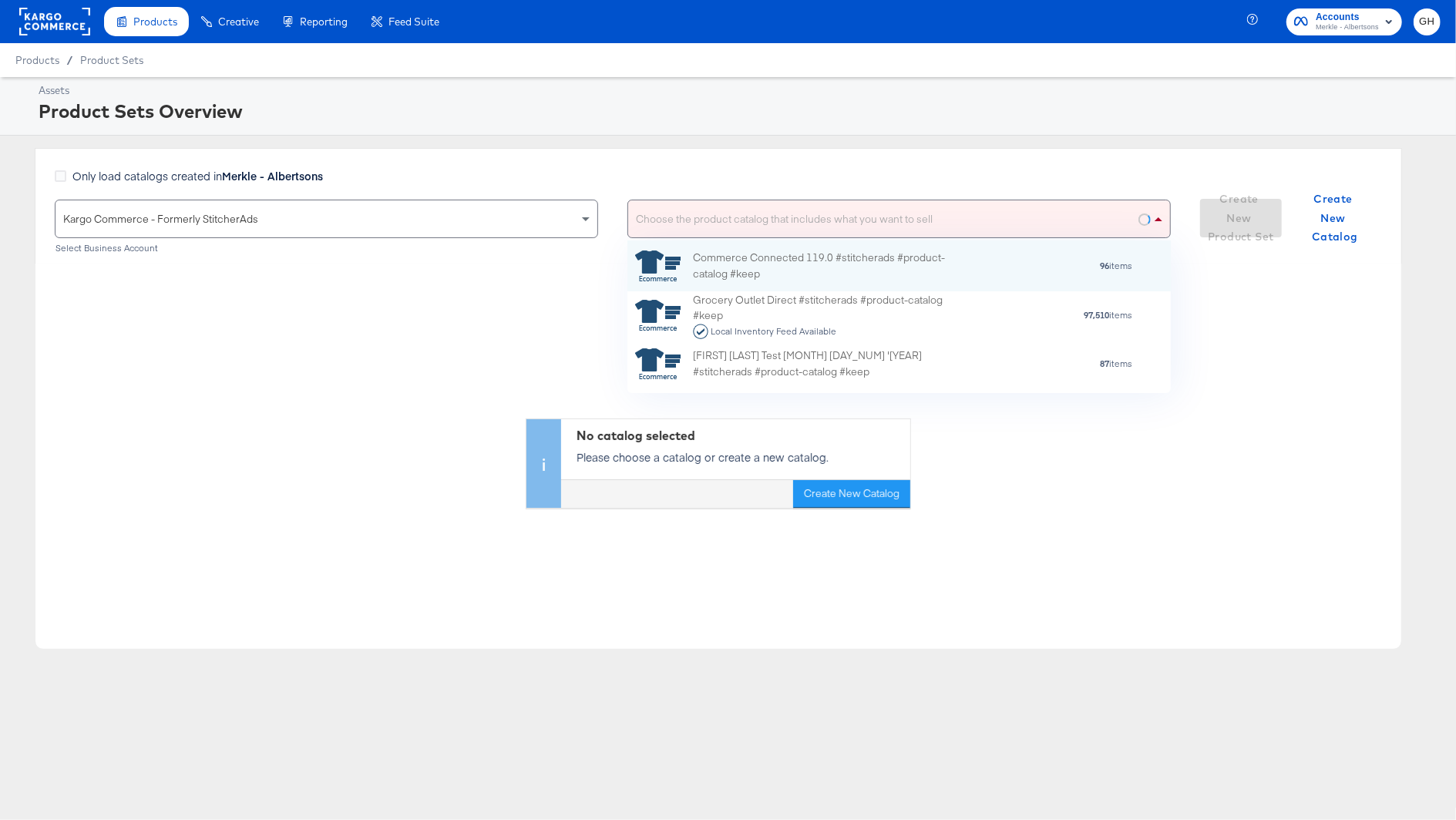 scroll, scrollTop: 1, scrollLeft: 2, axis: both 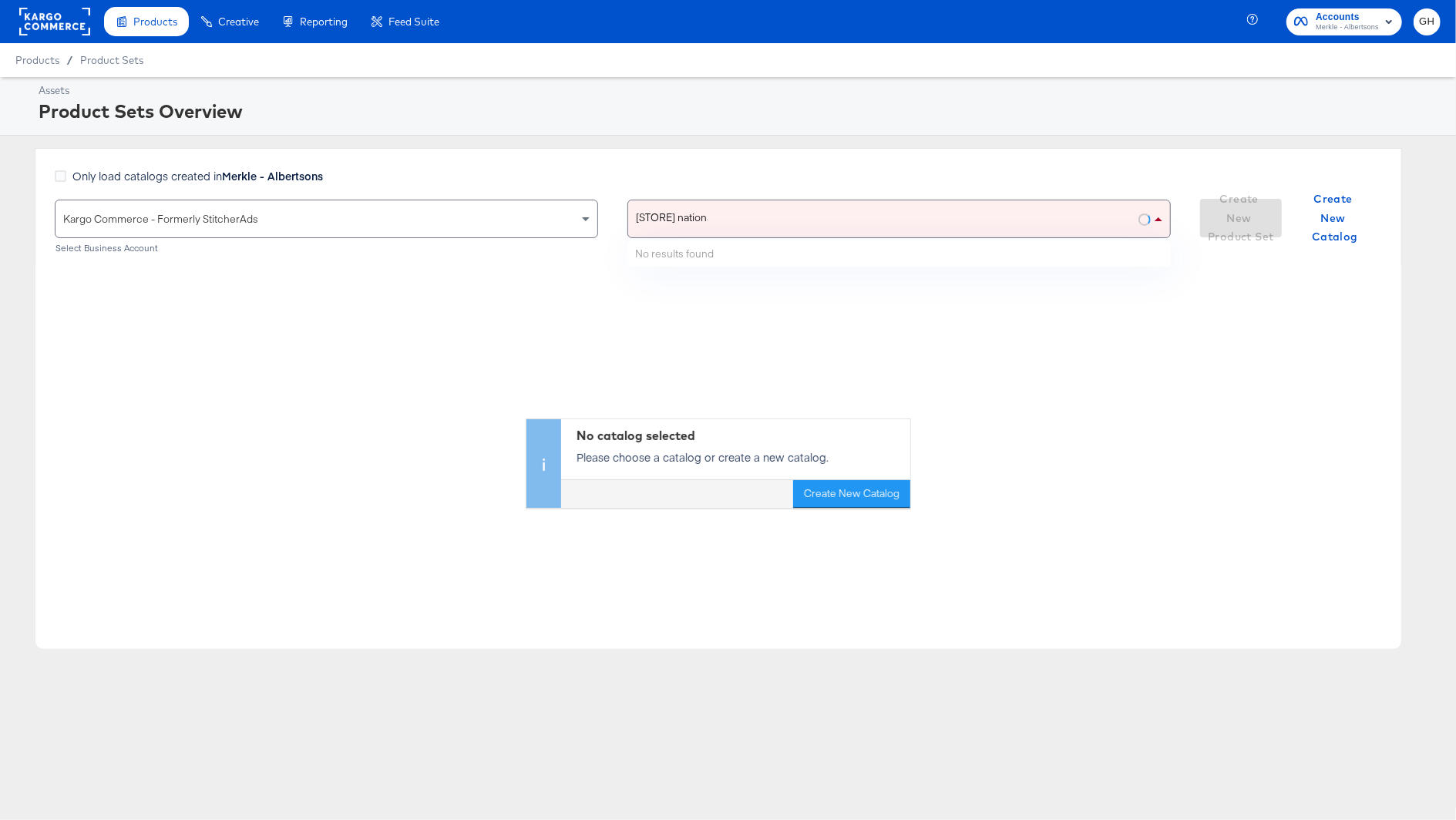drag, startPoint x: 667, startPoint y: 217, endPoint x: 718, endPoint y: 217, distance: 51 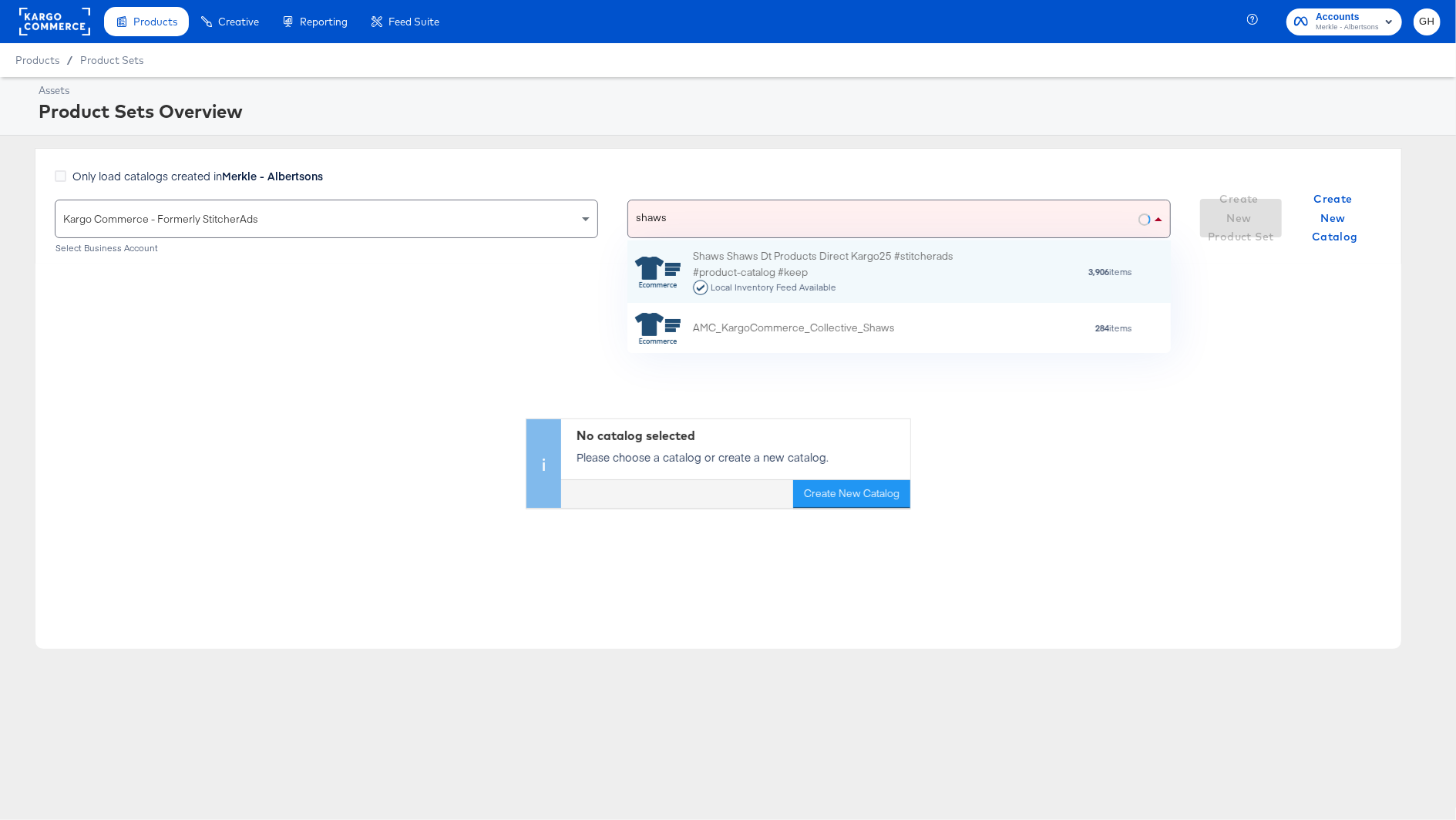 type on "shaws" 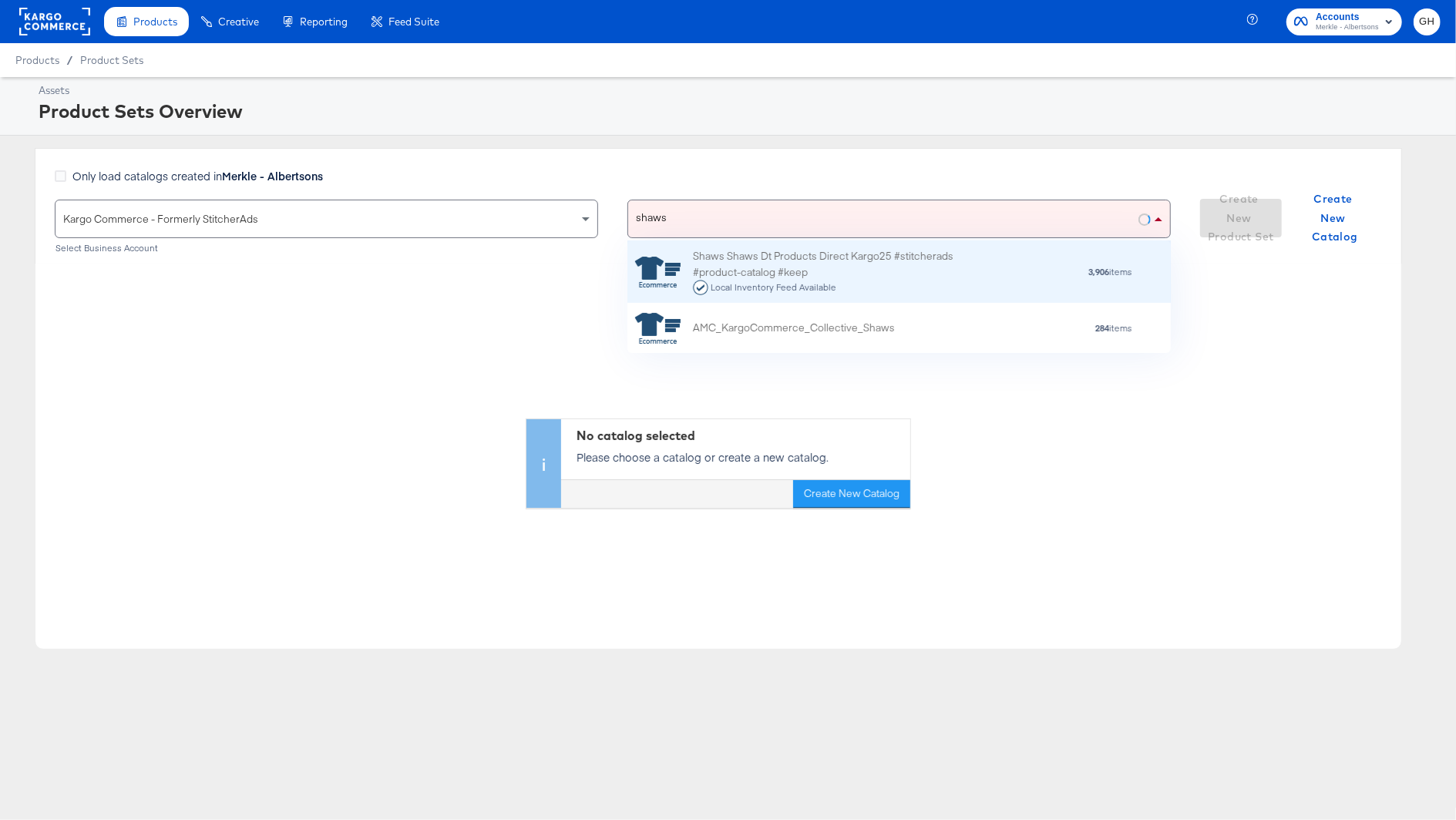 scroll, scrollTop: 1, scrollLeft: 2, axis: both 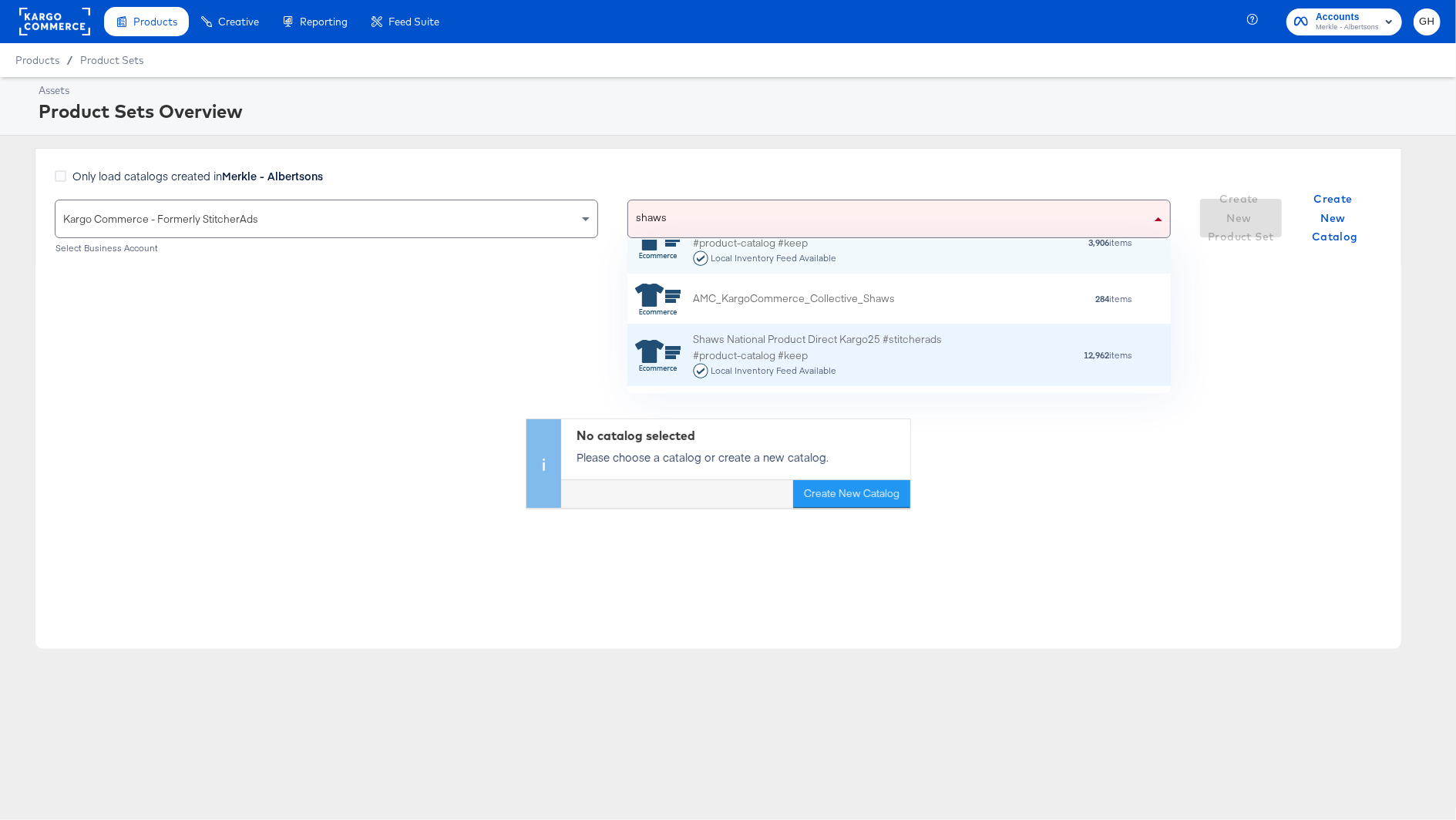 click on "Shaws National Product Direct Kargo25 #stitcherads #product-catalog #keep Local Inventory Feed Available" at bounding box center (828, 355) 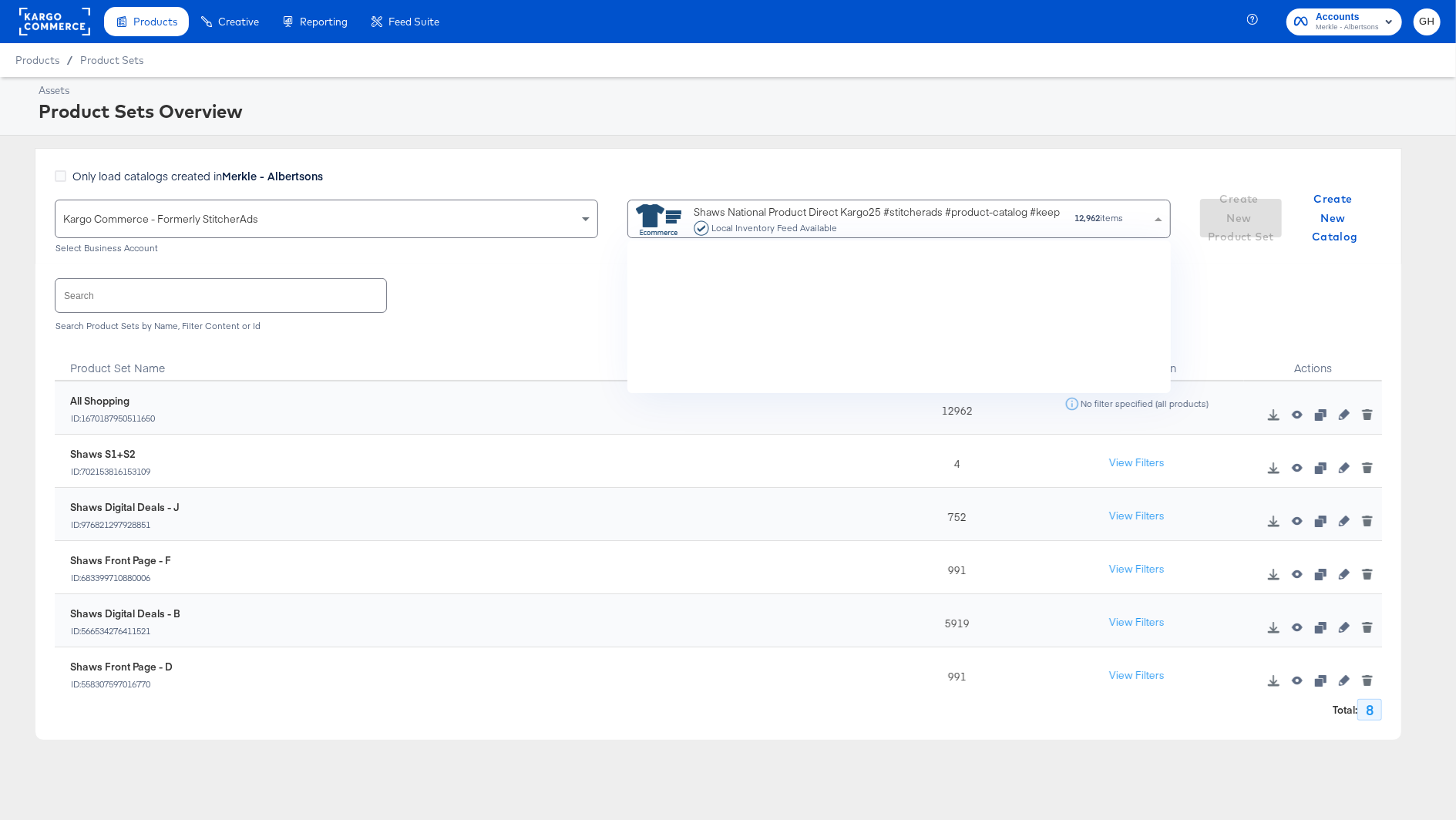 scroll, scrollTop: 7469, scrollLeft: 0, axis: vertical 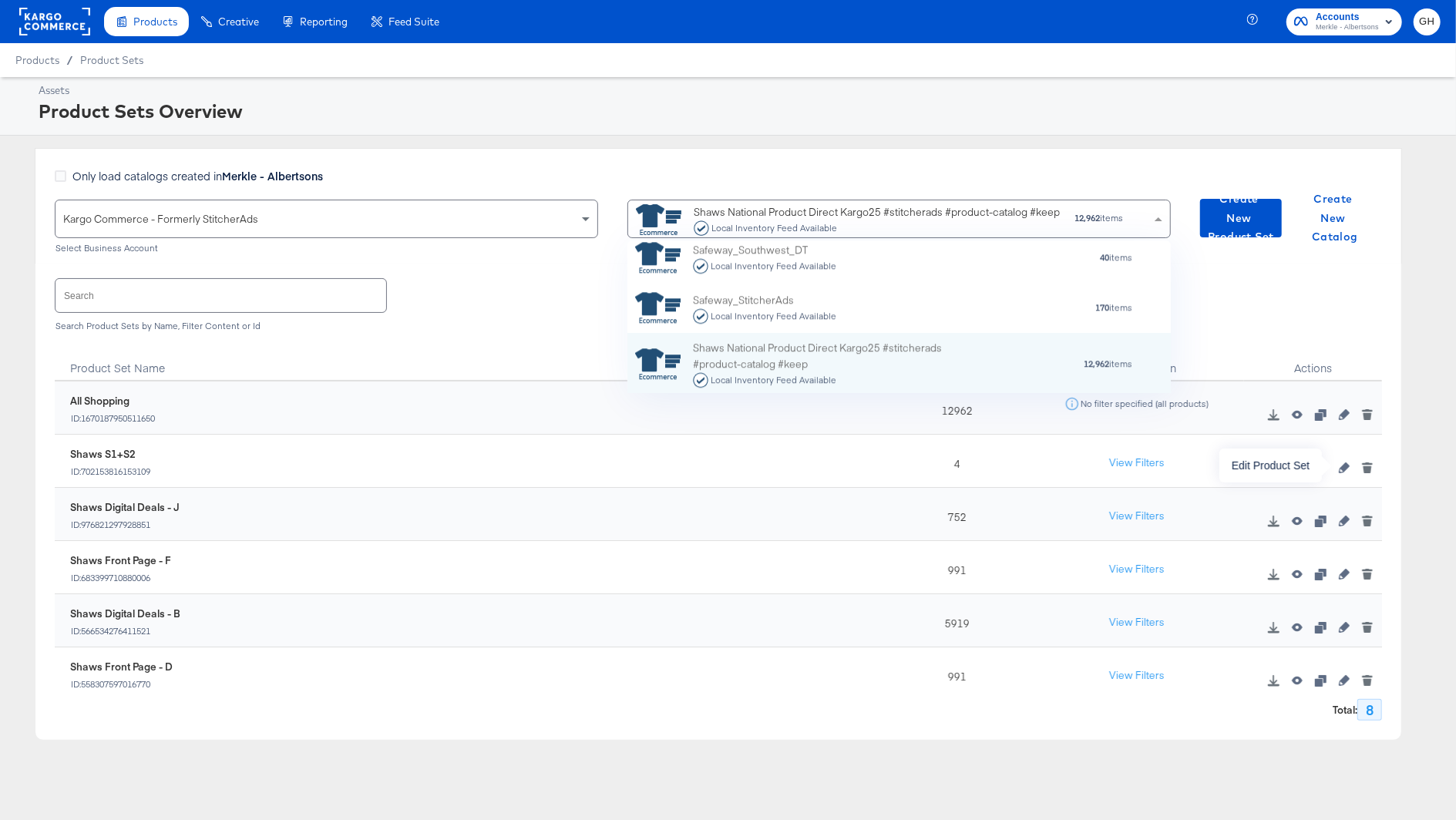 click 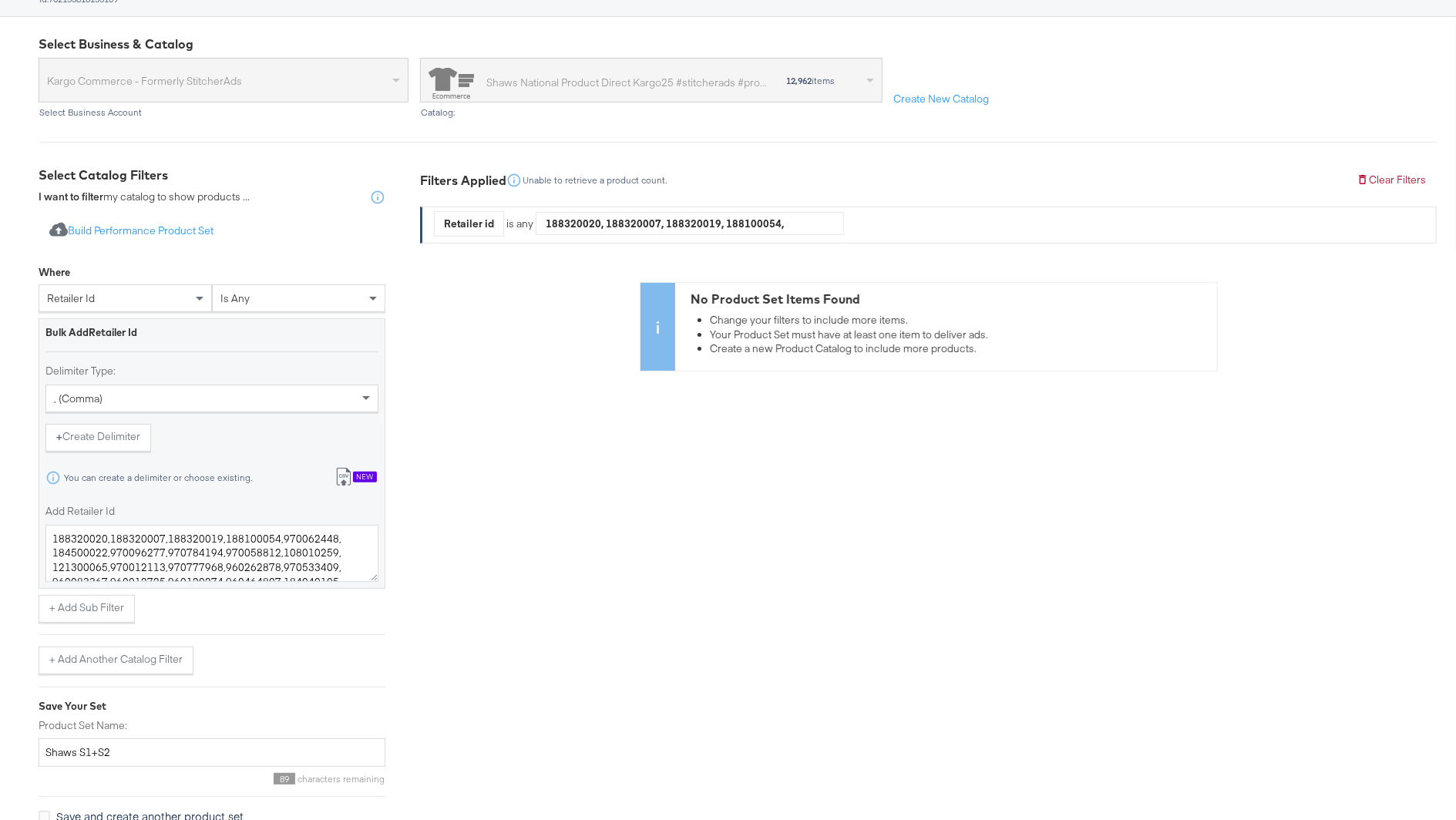 scroll, scrollTop: 157, scrollLeft: 0, axis: vertical 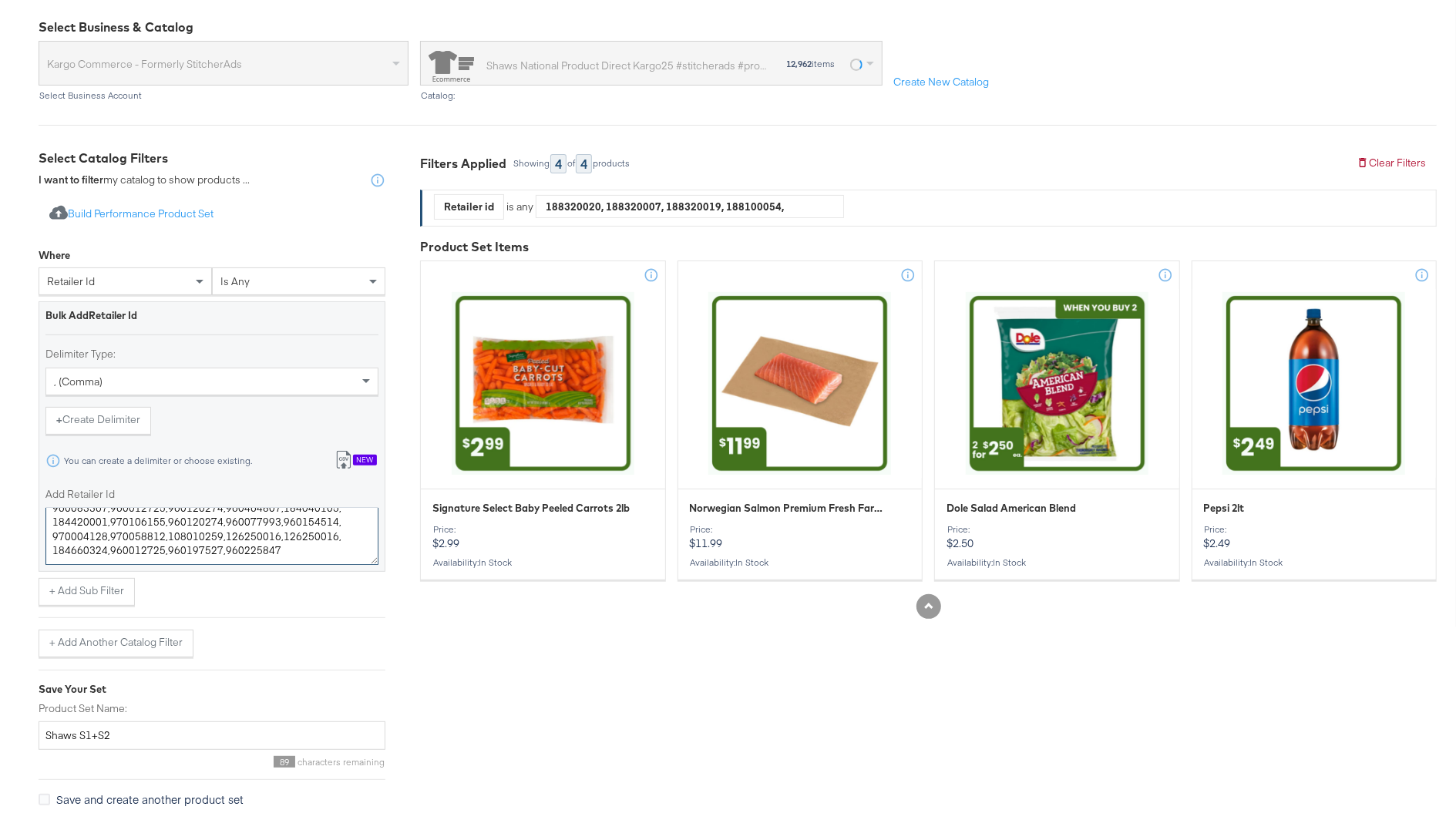 click on "188320020,188320007,188320019,188100054,970062448,184500022,970096277,970784194,970058812,108010259,121300065,970012113,970777968,960262878,970533409,960083367,960012725,960120274,960464807,184040105,184420001,970106155,960120274,960077993,960154514,970004128,970058812,108010259,126250016,126250016,184660324,960012725,960197527,960225847" at bounding box center (212, 536) 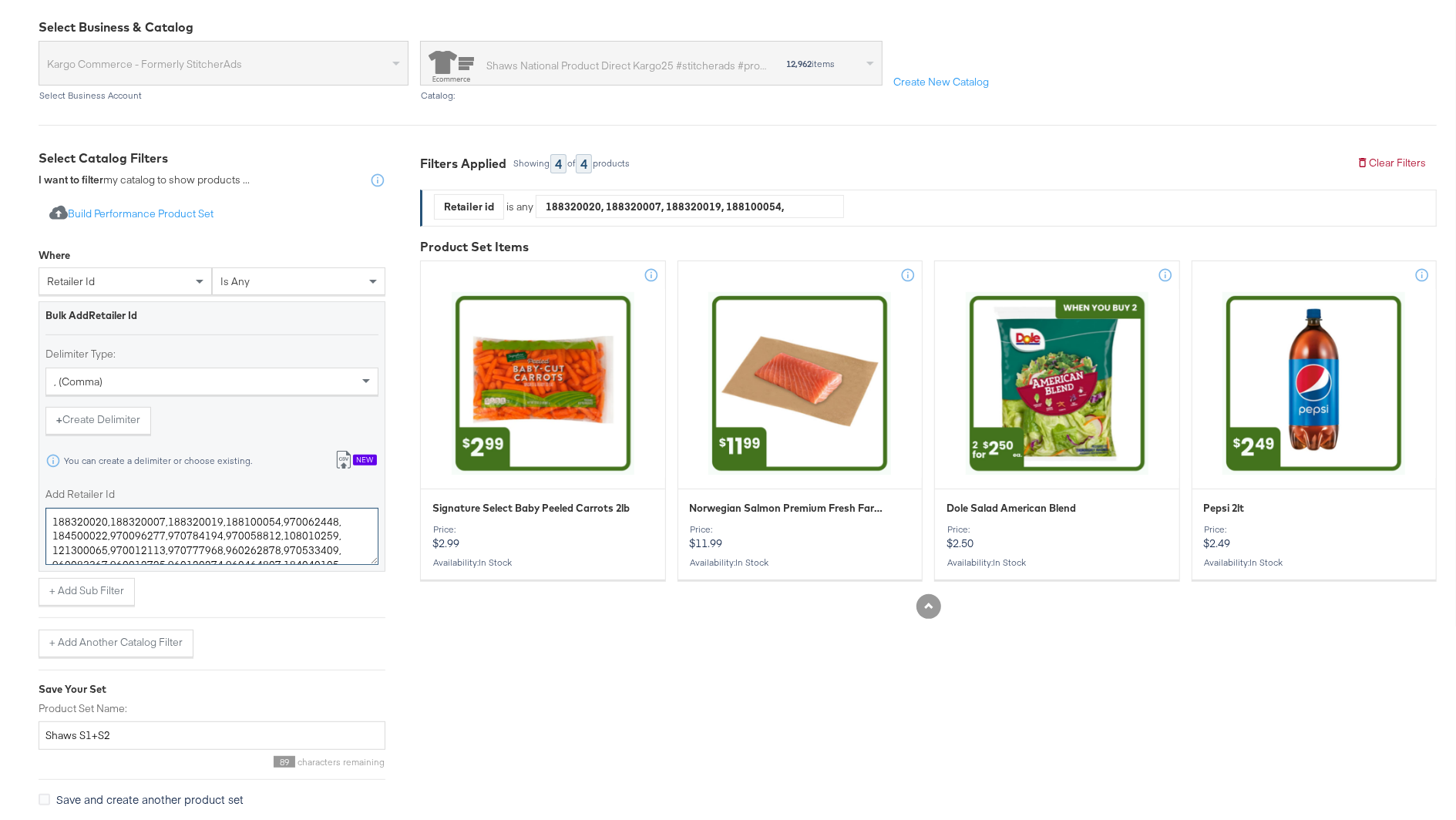 scroll, scrollTop: 57, scrollLeft: 0, axis: vertical 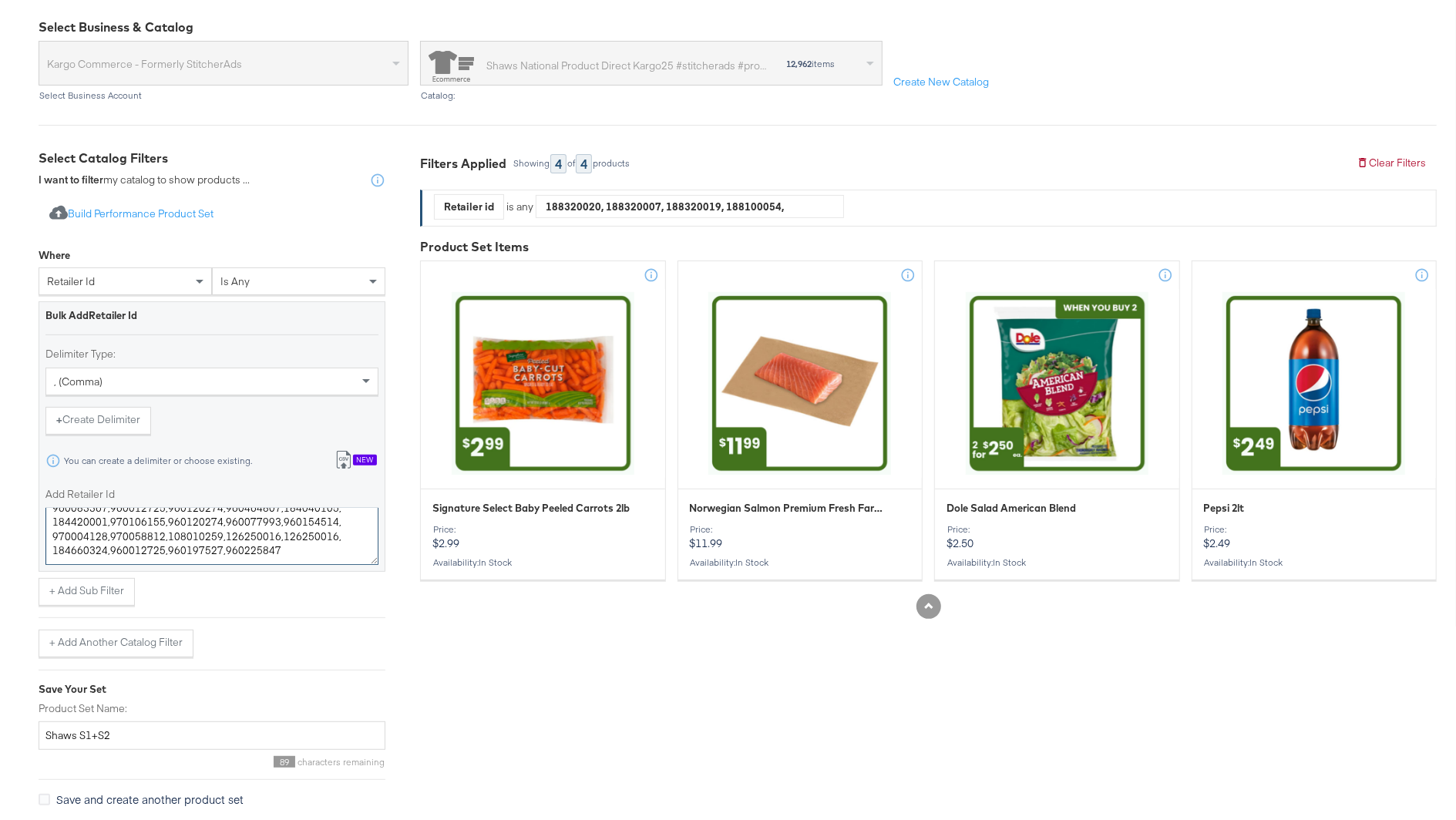 click on "188320020,188320007,188320019,188100054,970062448,184500022,970096277,970784194,970058812,108010259,121300065,970012113,970777968,960262878,970533409,960083367,960012725,960120274,960464807,184040105,184420001,970106155,960120274,960077993,960154514,970004128,970058812,108010259,126250016,126250016,184660324,960012725,960197527,960225847" at bounding box center [212, 536] 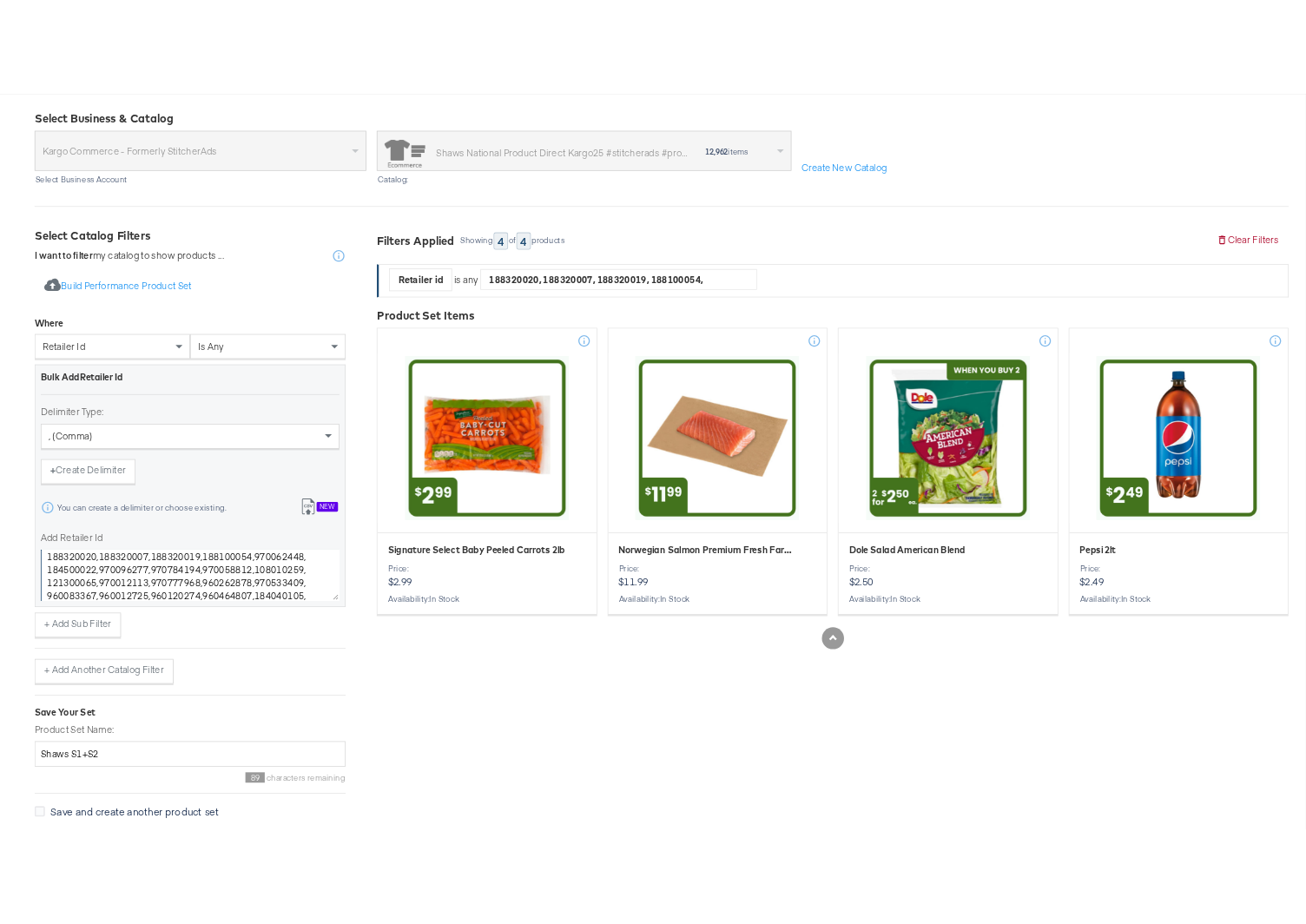 scroll, scrollTop: 0, scrollLeft: 0, axis: both 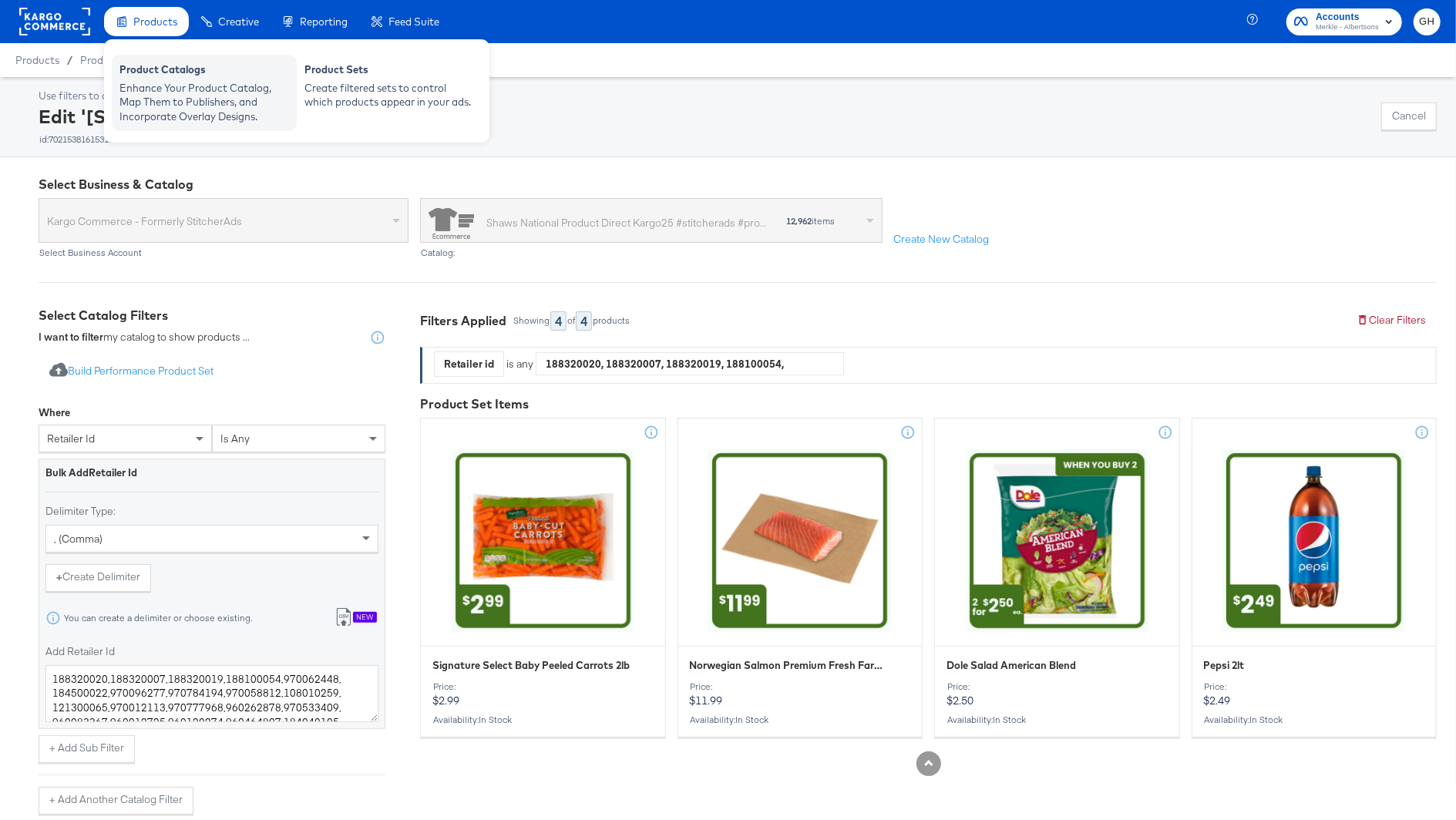 click on "Enhance Your Product Catalog, Map Them to Publishers, and Incorporate Overlay Designs." at bounding box center [204, 102] 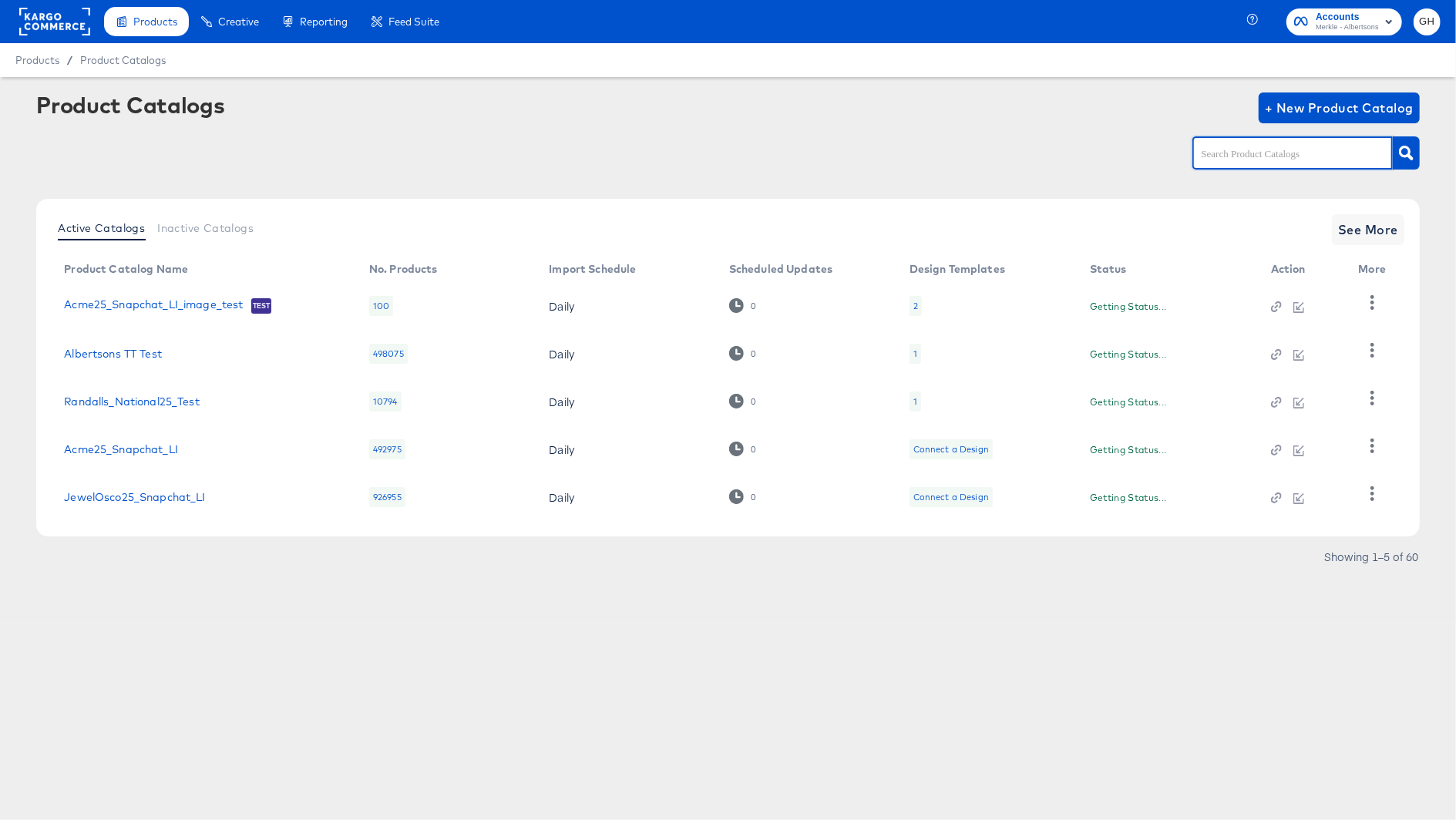 click at bounding box center [1280, 153] 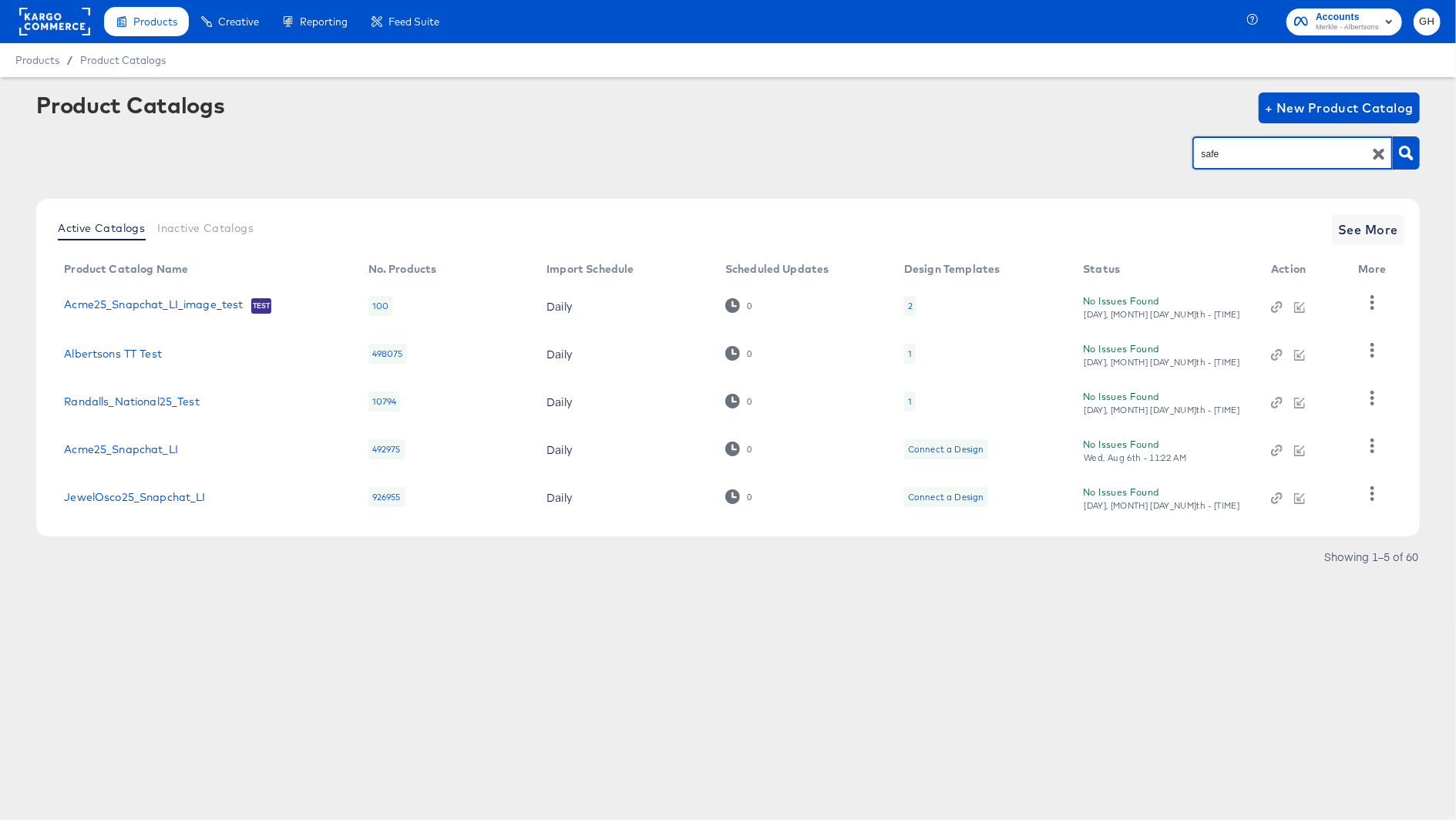 type on "safe" 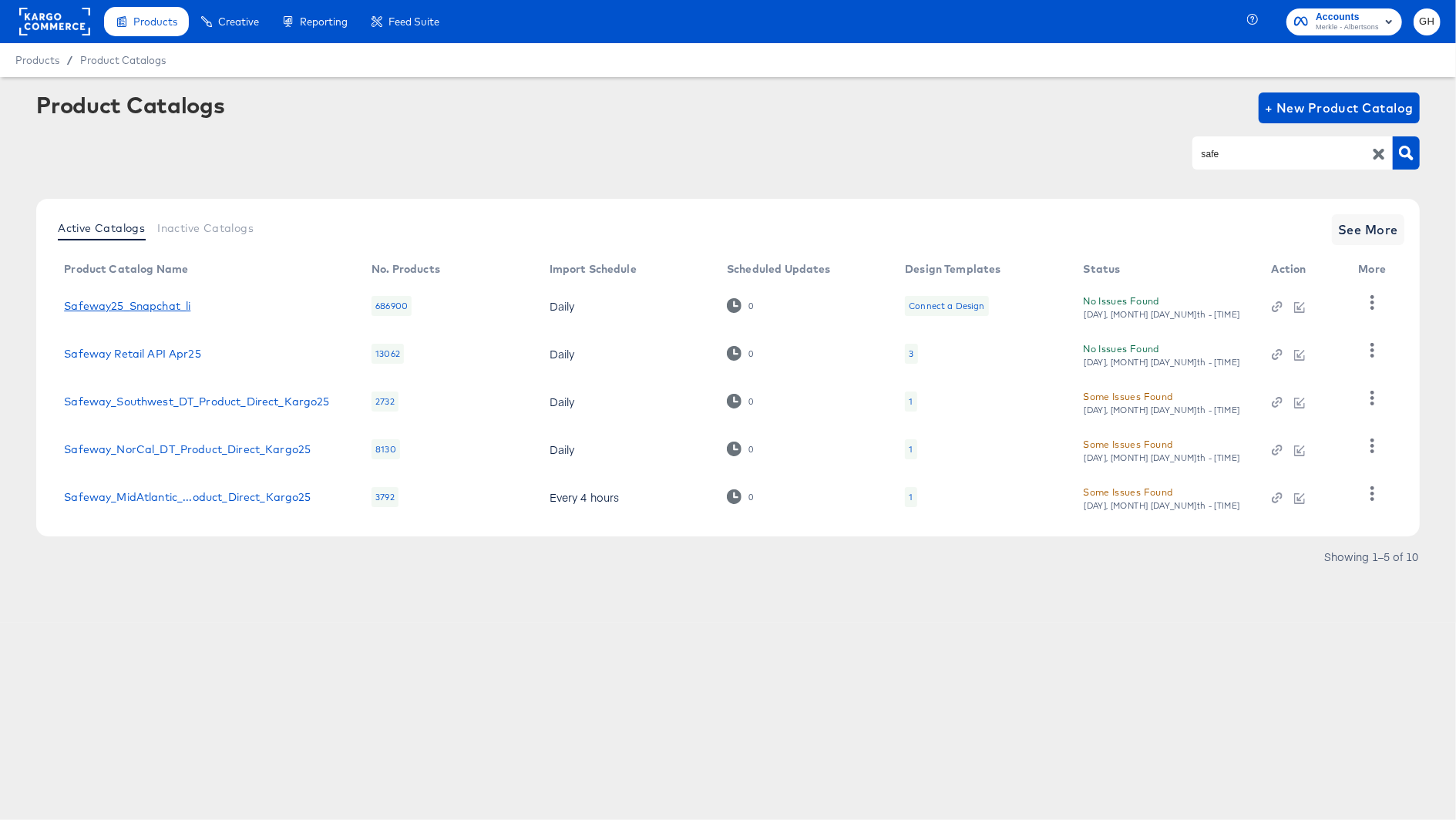 click on "Safeway25_Snapchat_li" at bounding box center [127, 306] 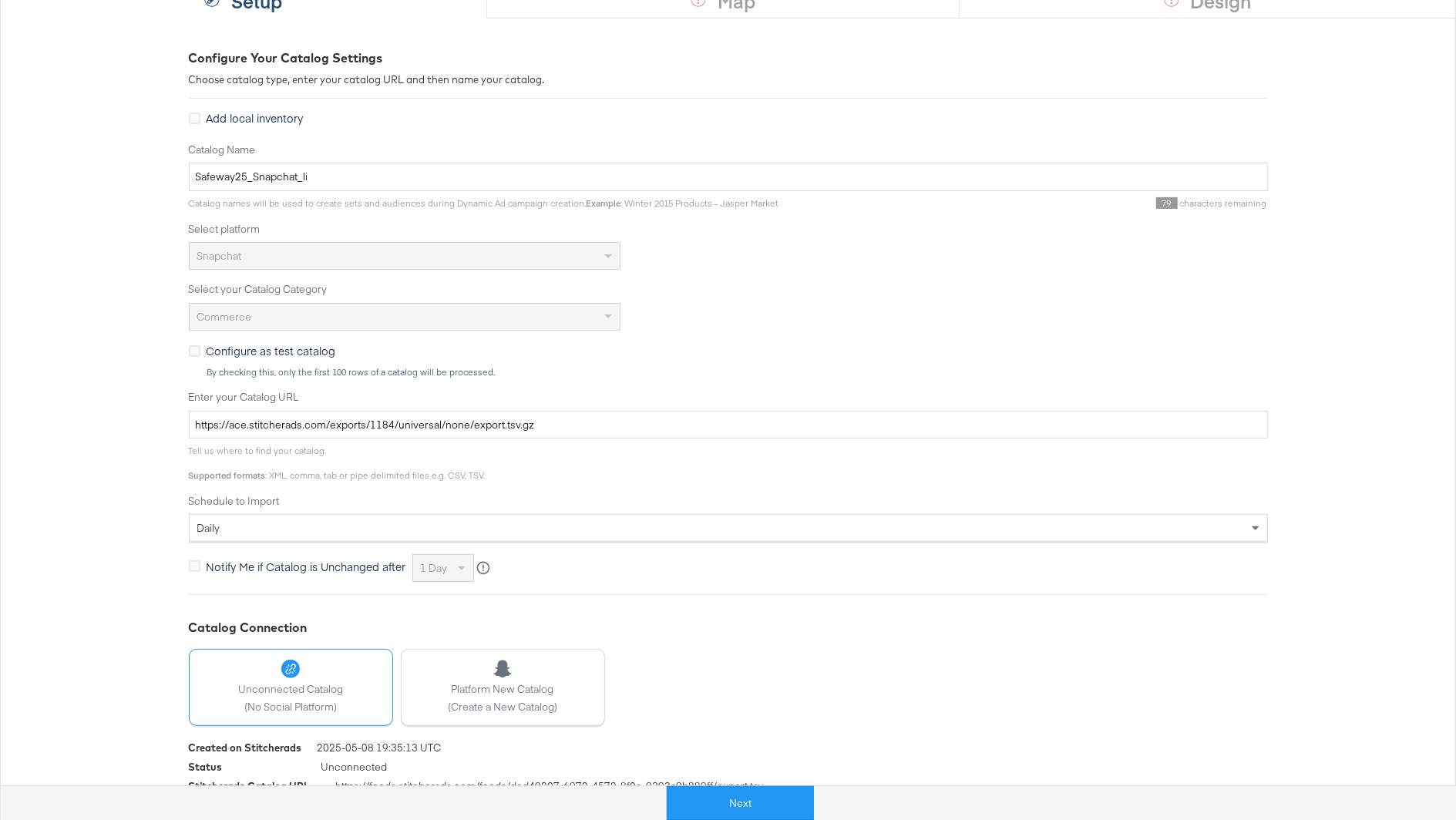 scroll, scrollTop: 212, scrollLeft: 0, axis: vertical 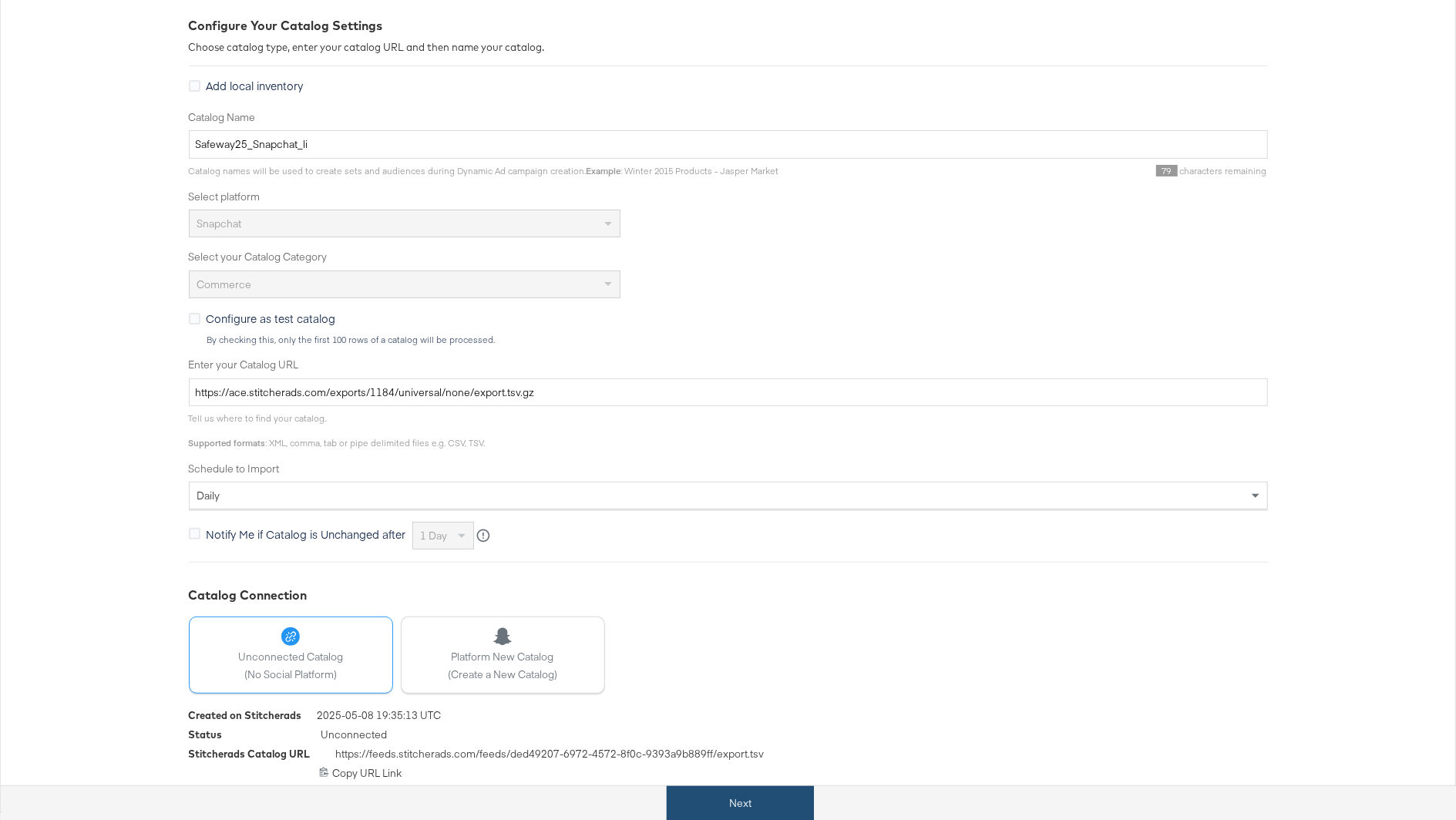 click on "Next" at bounding box center (740, 803) 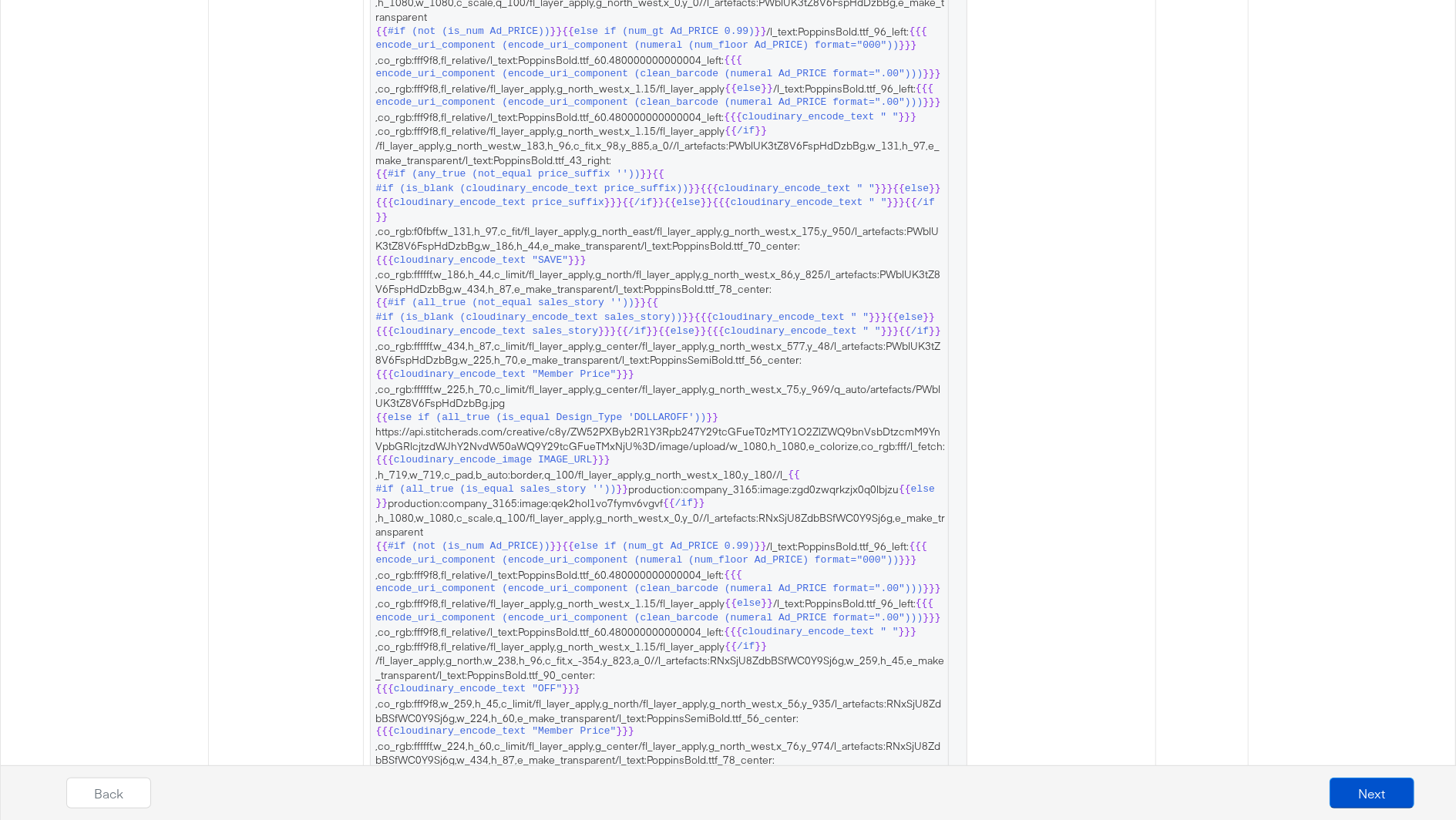 scroll, scrollTop: 0, scrollLeft: 0, axis: both 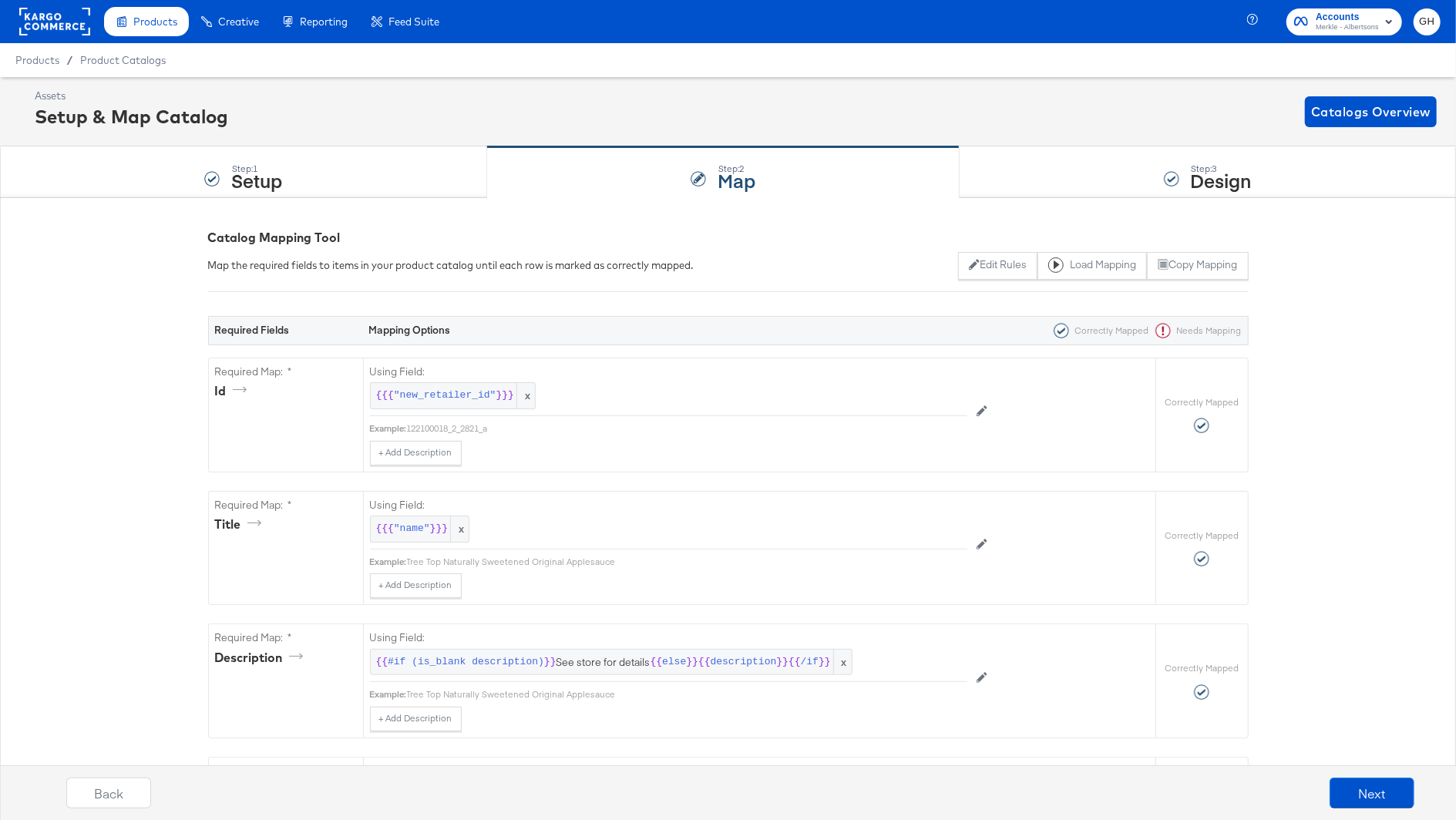 click 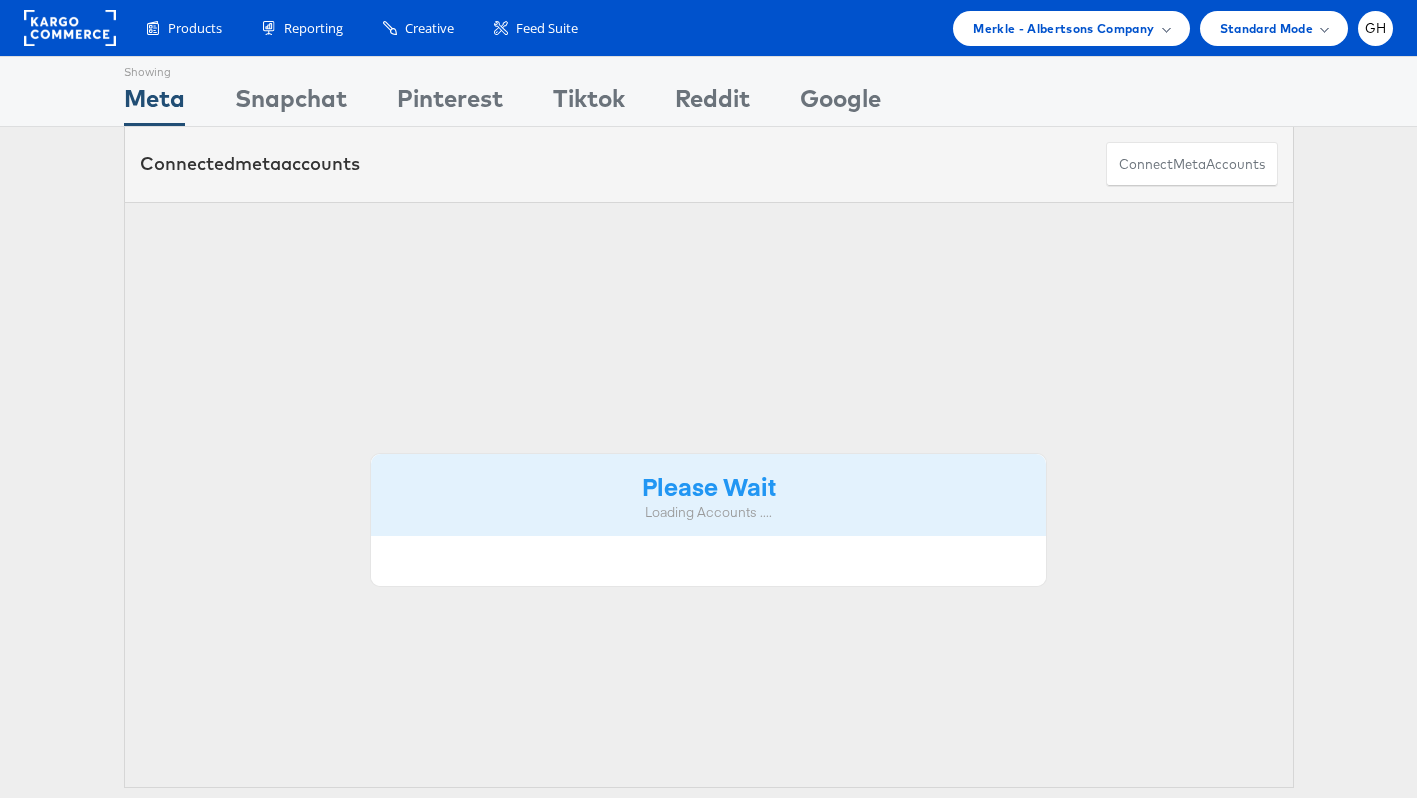 scroll, scrollTop: 0, scrollLeft: 0, axis: both 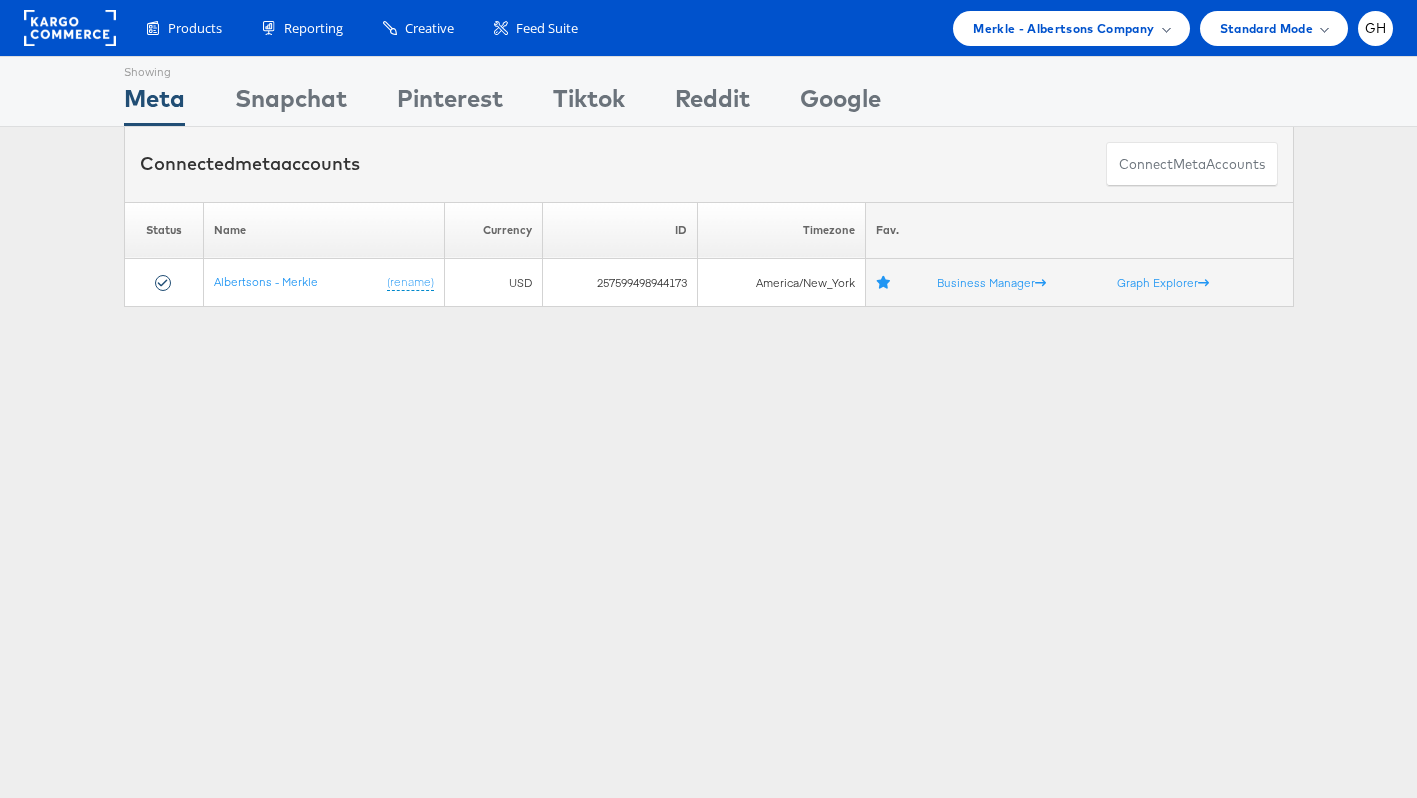 click on "Showing
Meta
Showing
Snapchat
Showing
Pinterest
Showing
Tiktok
Showing
Reddit
Showing
Google
Connected  meta  accounts
Connect  meta  Accounts
Please Wait
Loading Accounts ....
Status
Name
Currency
ID" at bounding box center (708, 556) 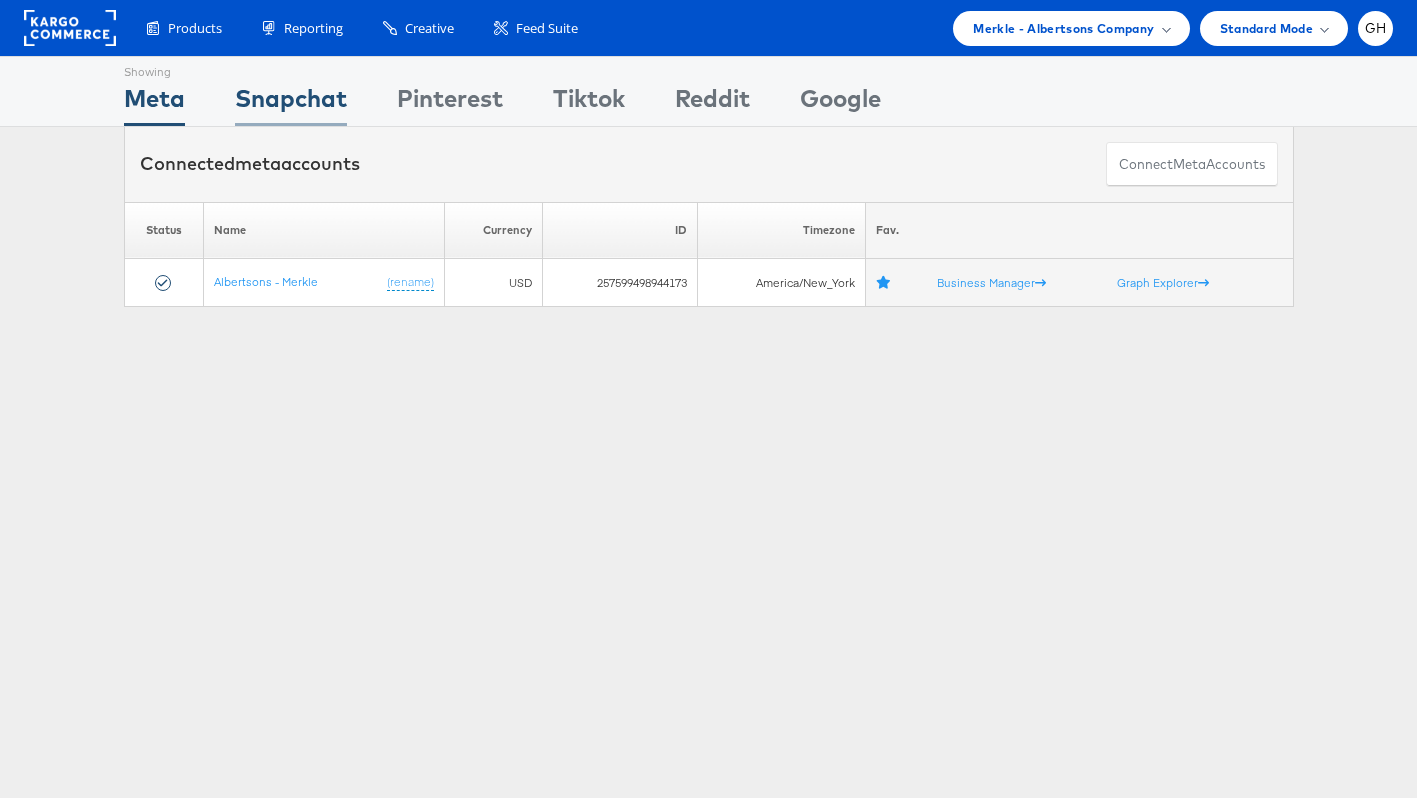 click on "Snapchat" at bounding box center [291, 103] 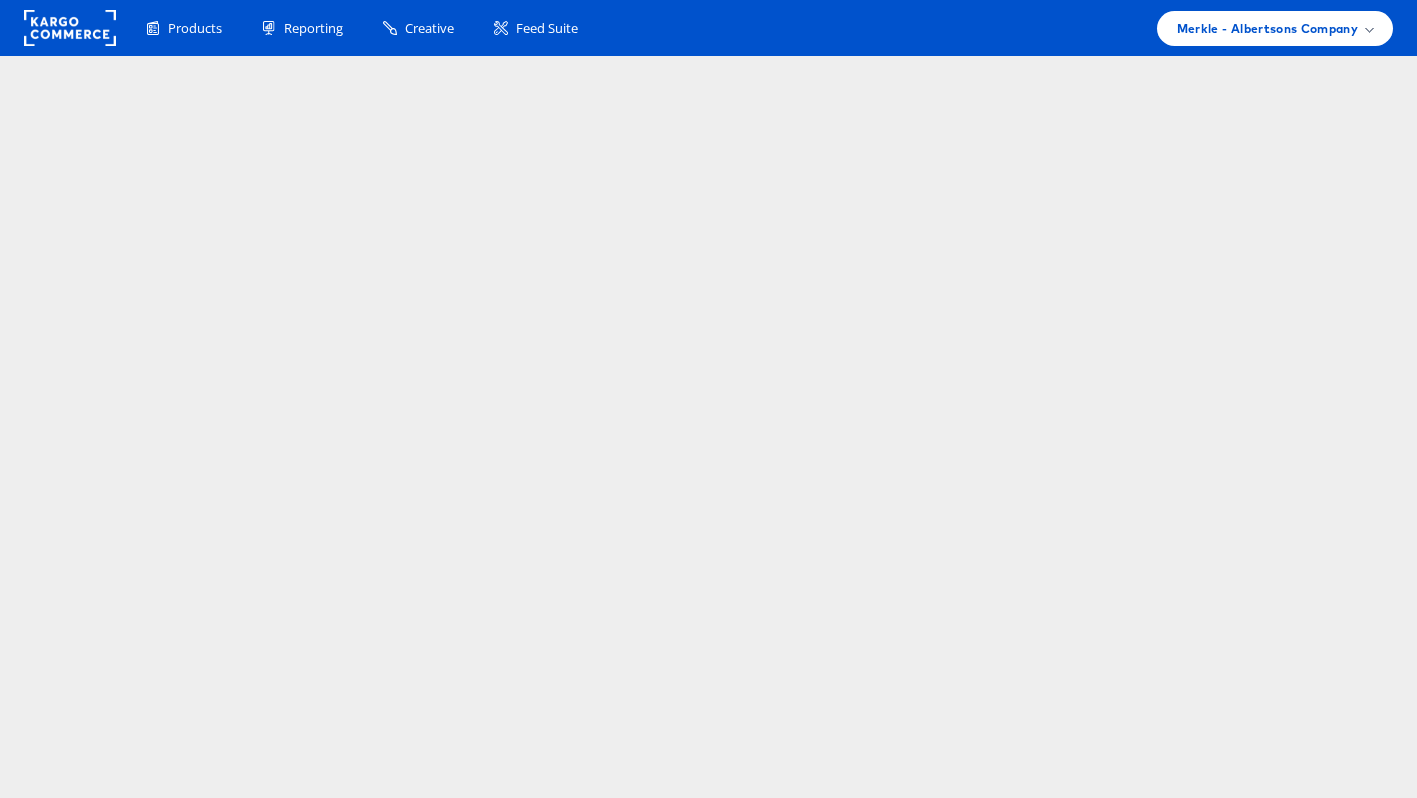 scroll, scrollTop: 0, scrollLeft: 0, axis: both 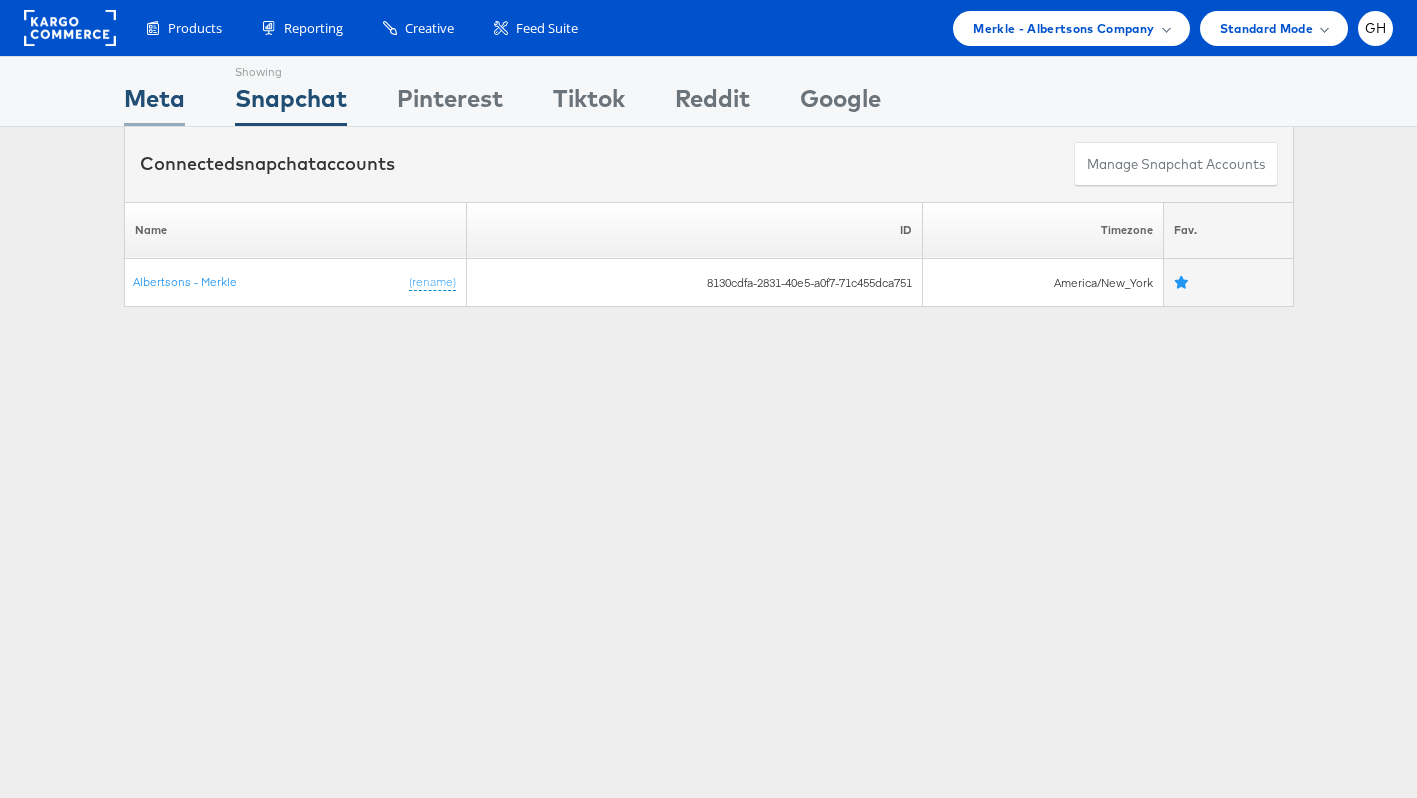 click on "Meta" at bounding box center (154, 103) 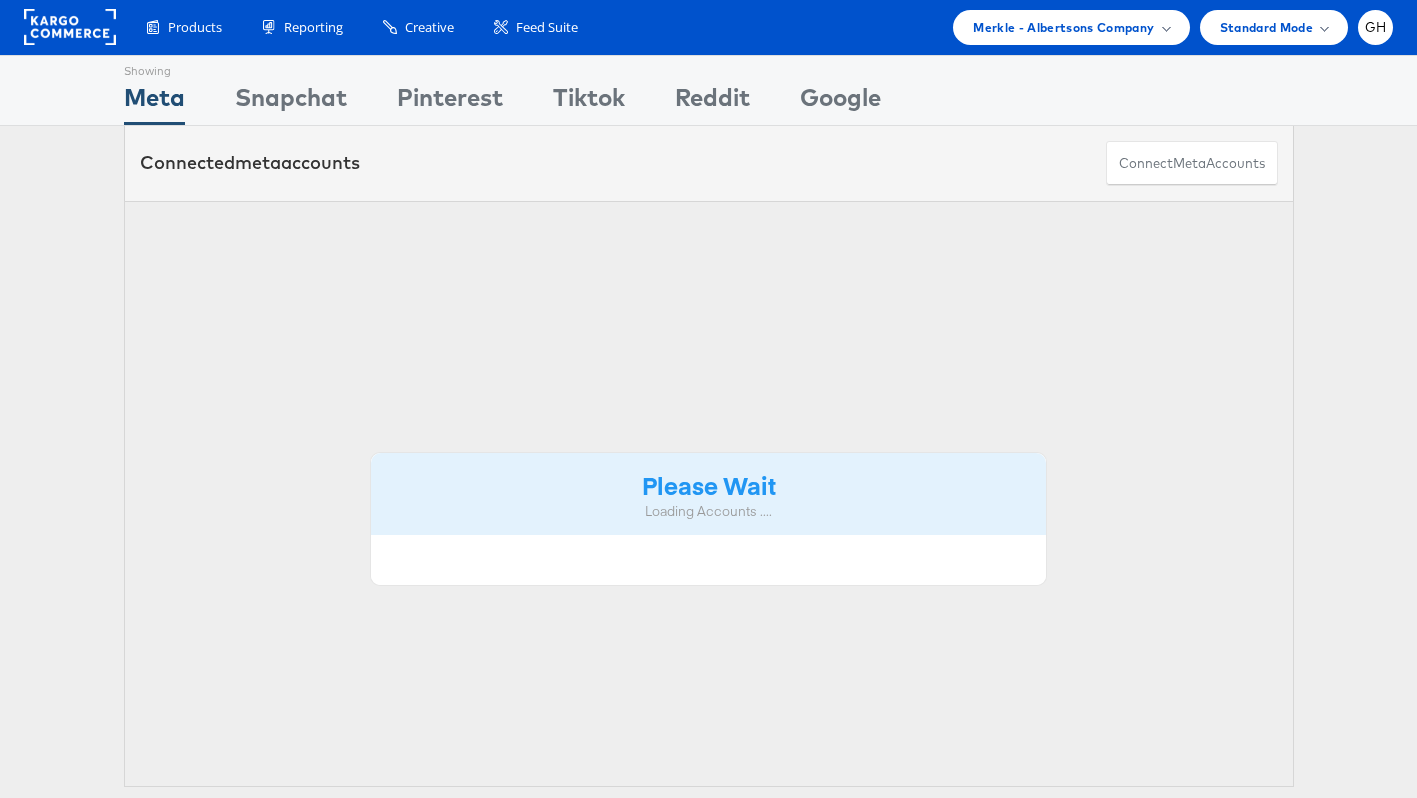 scroll, scrollTop: 0, scrollLeft: 0, axis: both 